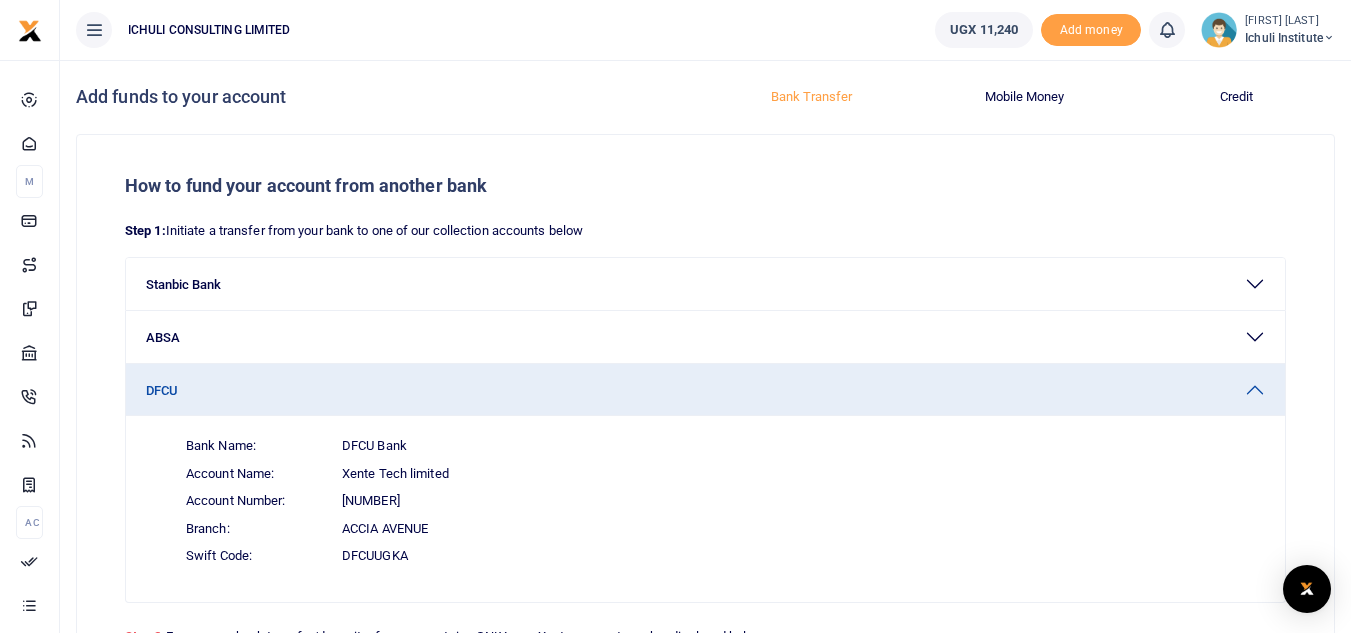 scroll, scrollTop: 258, scrollLeft: 0, axis: vertical 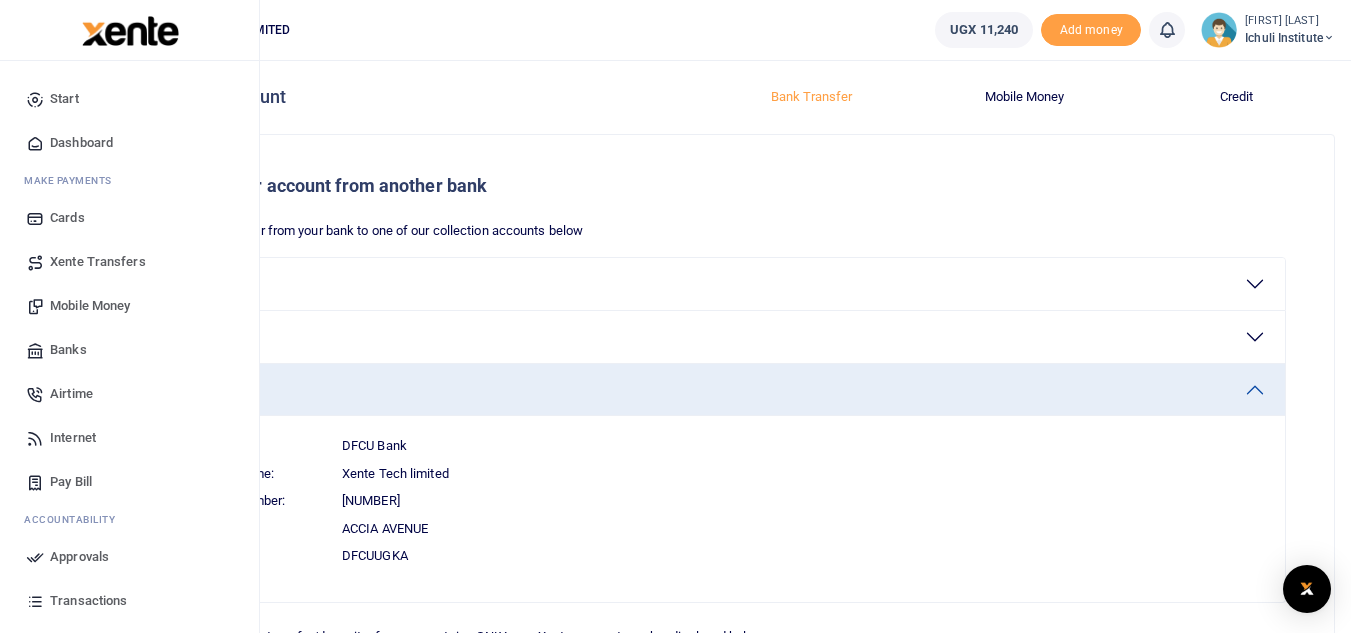 click on "Xente Transfers" at bounding box center (98, 262) 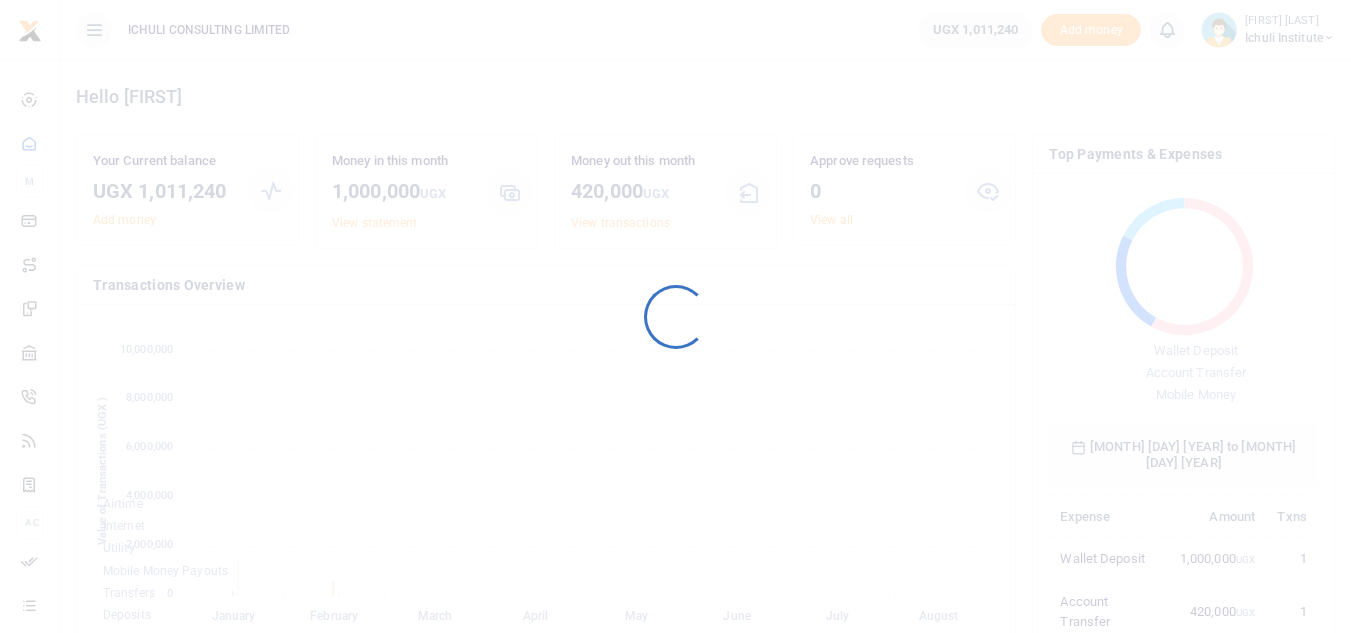 scroll, scrollTop: 0, scrollLeft: 0, axis: both 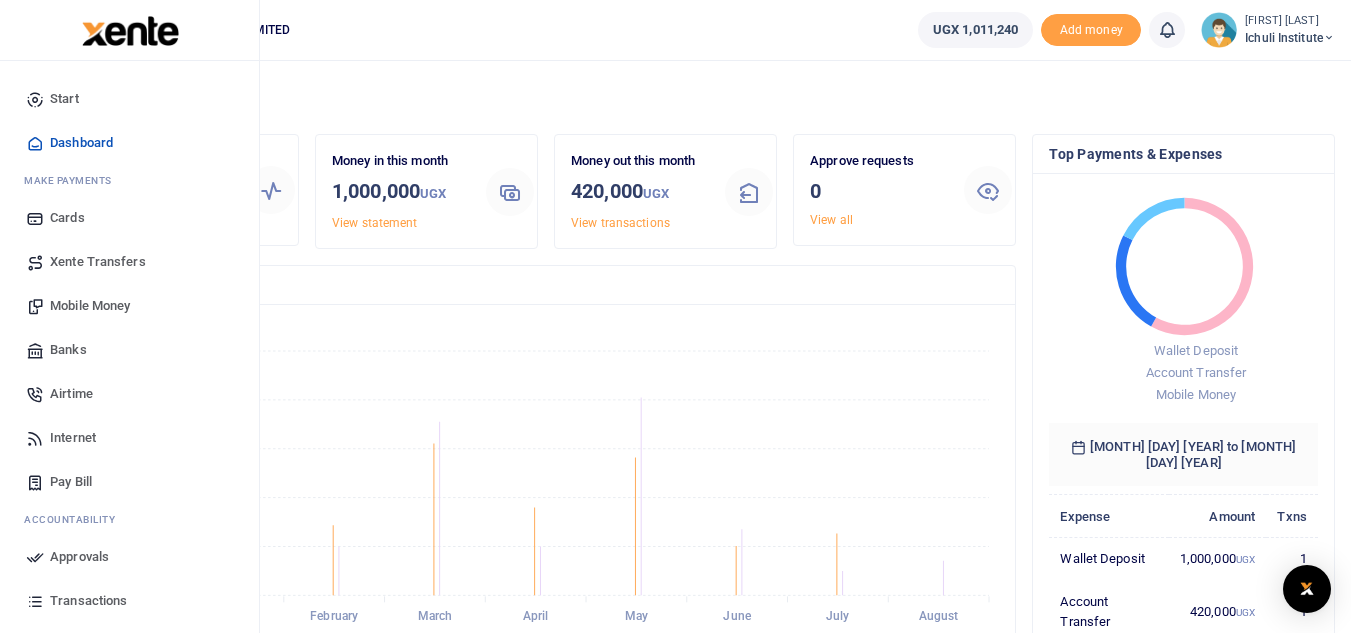 click on "Xente Transfers" at bounding box center [98, 262] 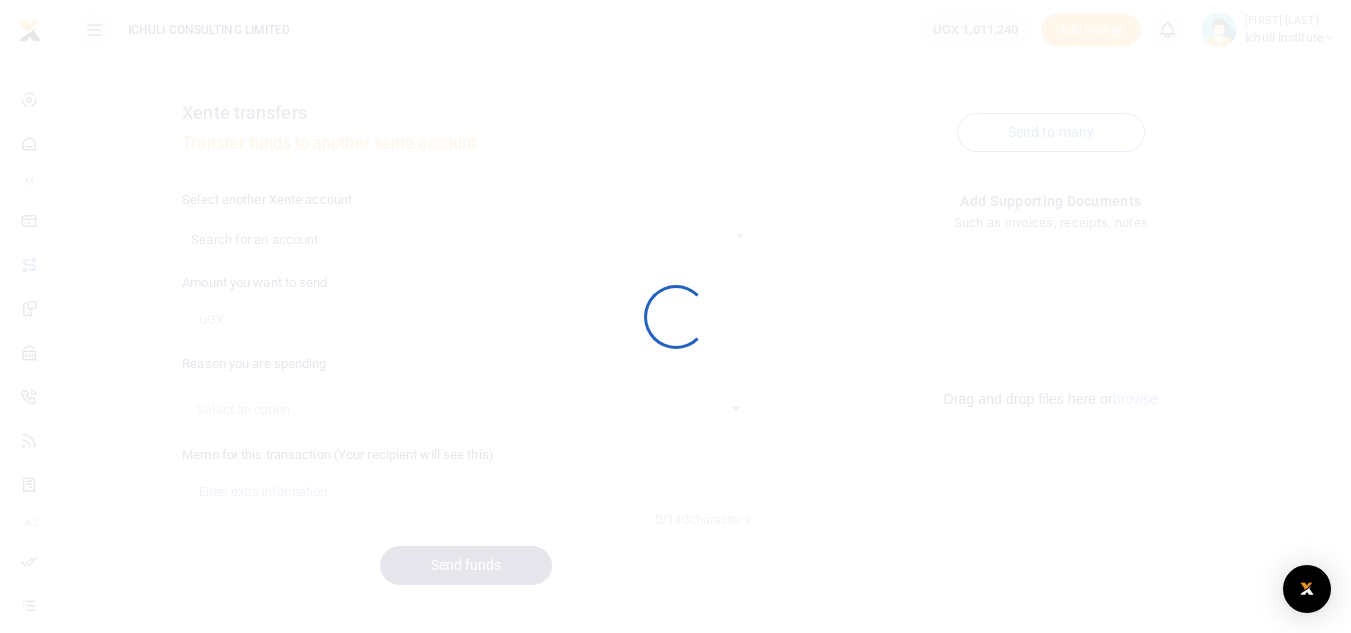 scroll, scrollTop: 0, scrollLeft: 0, axis: both 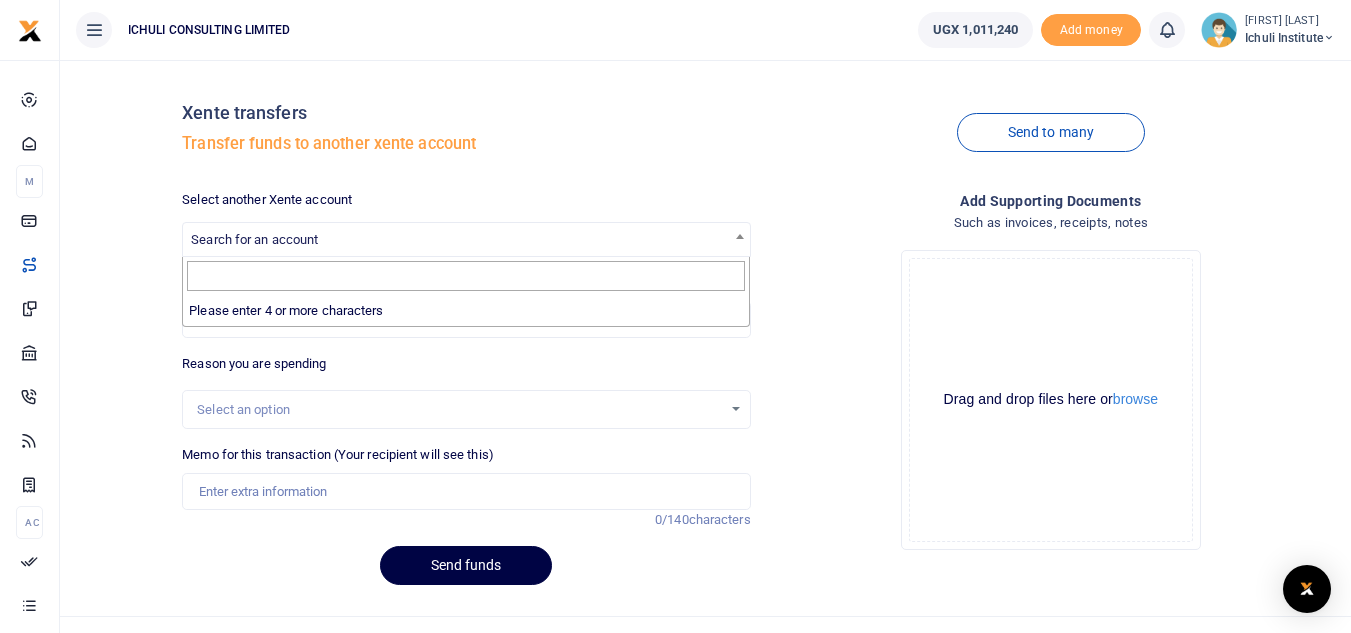 click on "Search for an account" at bounding box center (466, 238) 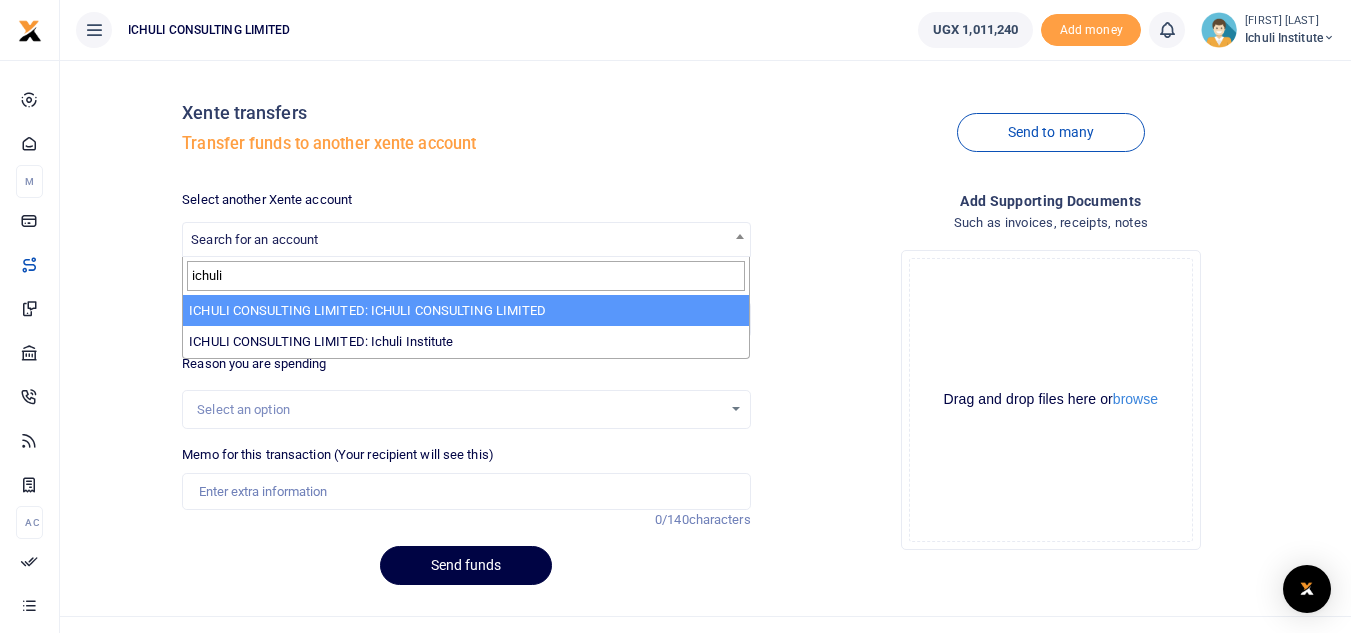 type on "ichuli" 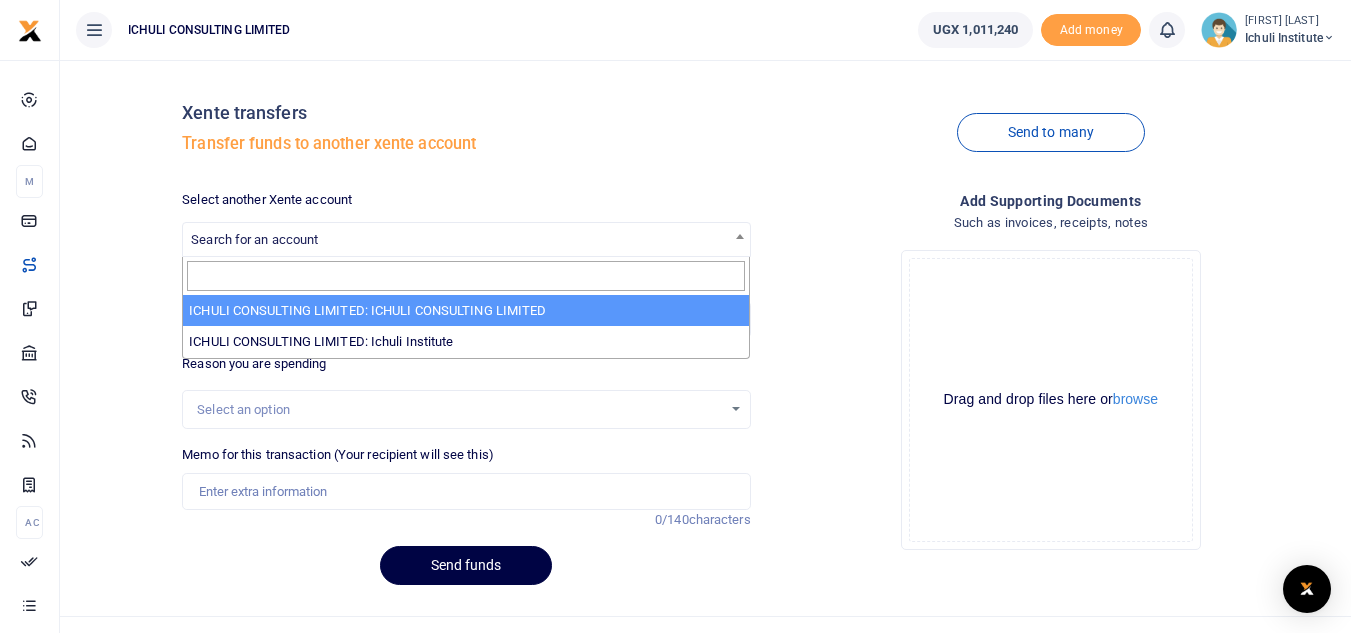 select on "3403" 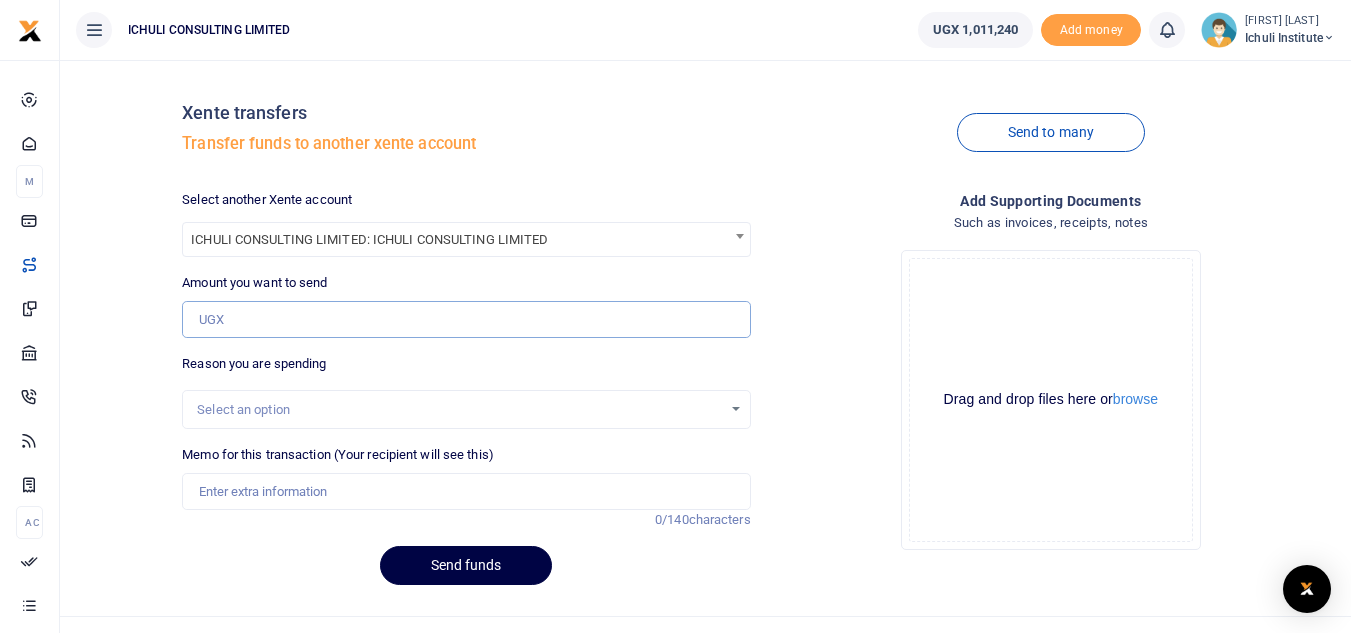 click on "Amount you want to send" at bounding box center [466, 320] 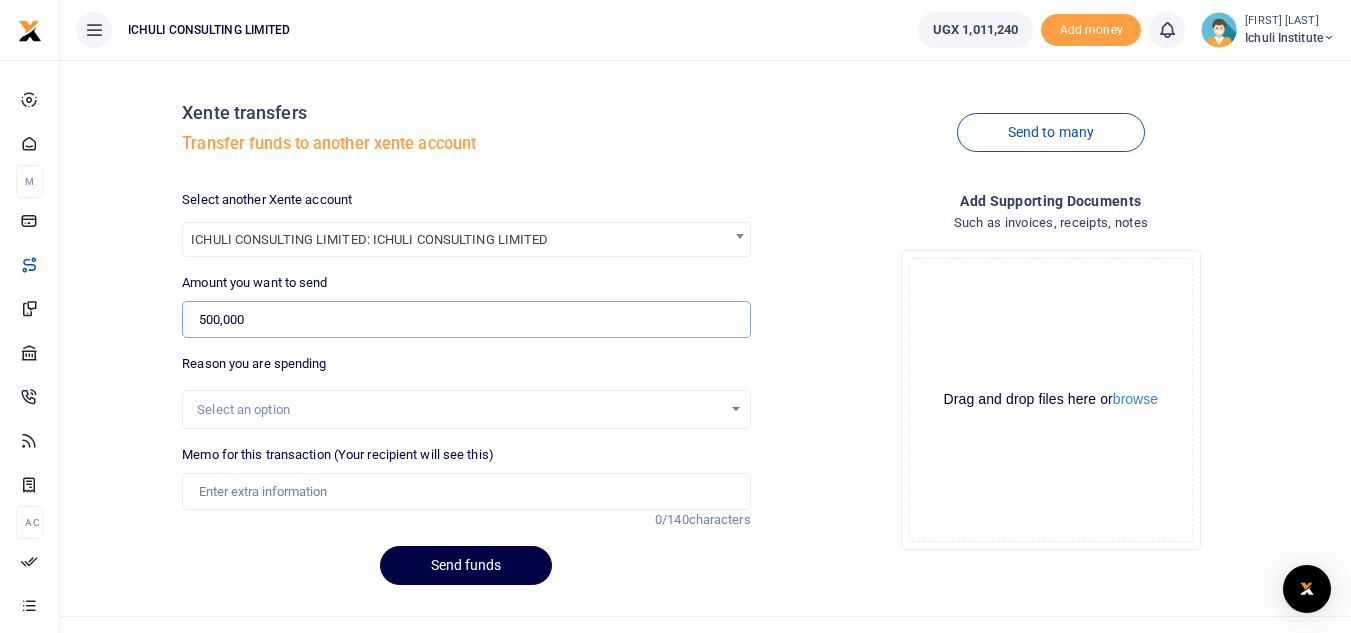 type on "500,000" 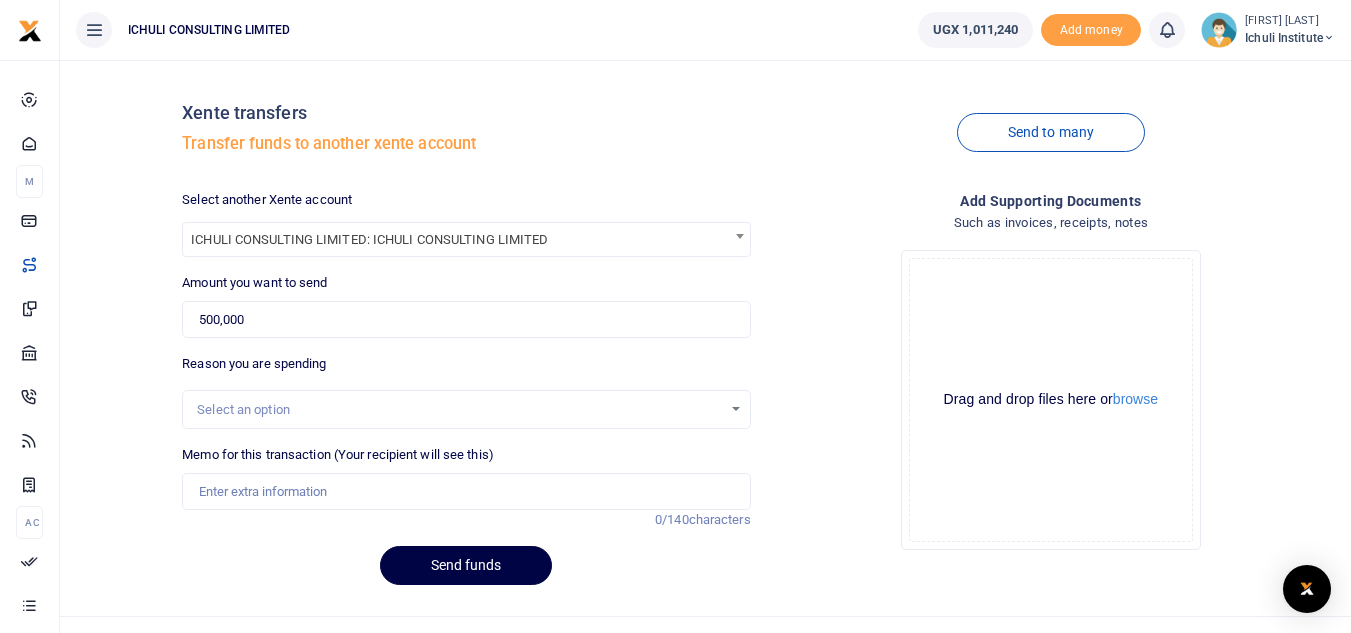 click on "Select an option" at bounding box center (459, 410) 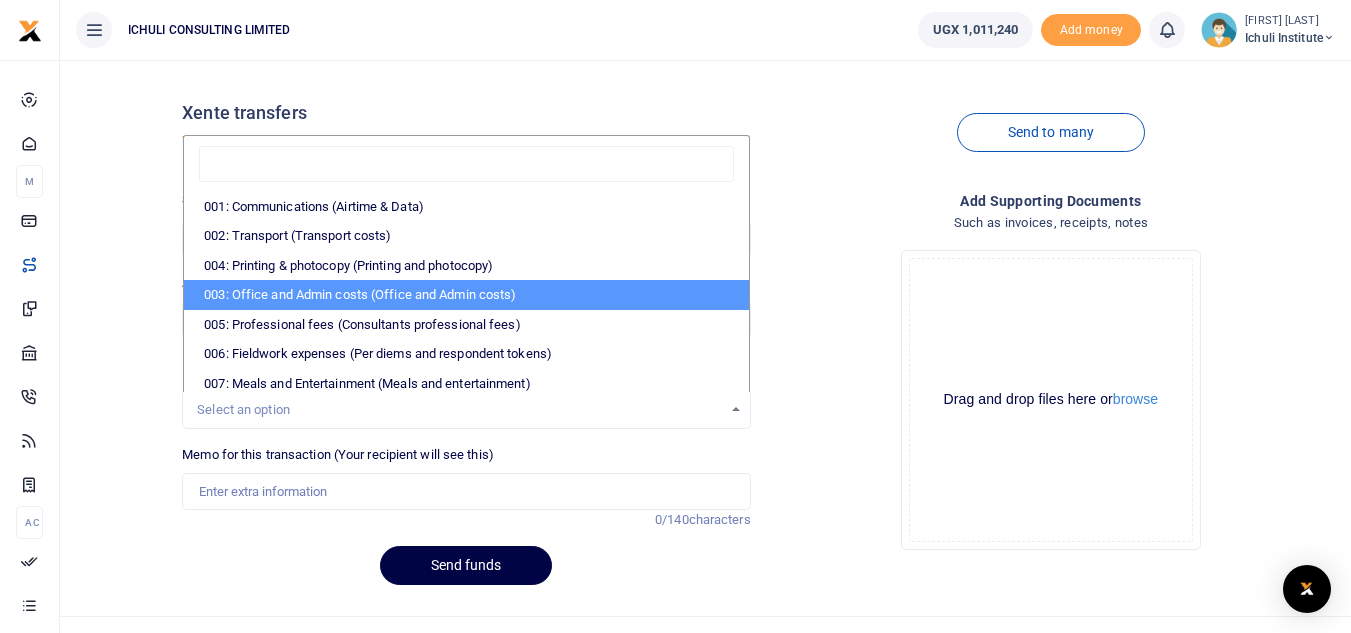click on "003: Office and Admin costs (Office and Admin costs)" at bounding box center [466, 295] 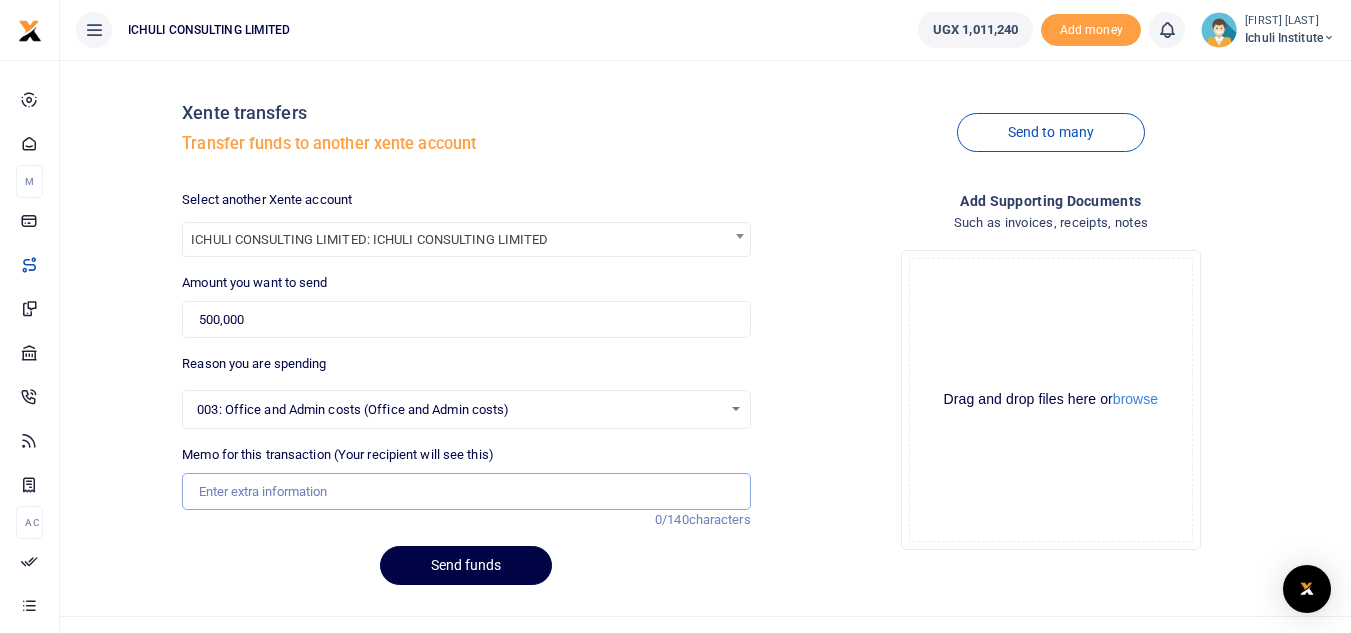 click on "Memo for this transaction (Your recipient will see this)" at bounding box center (466, 492) 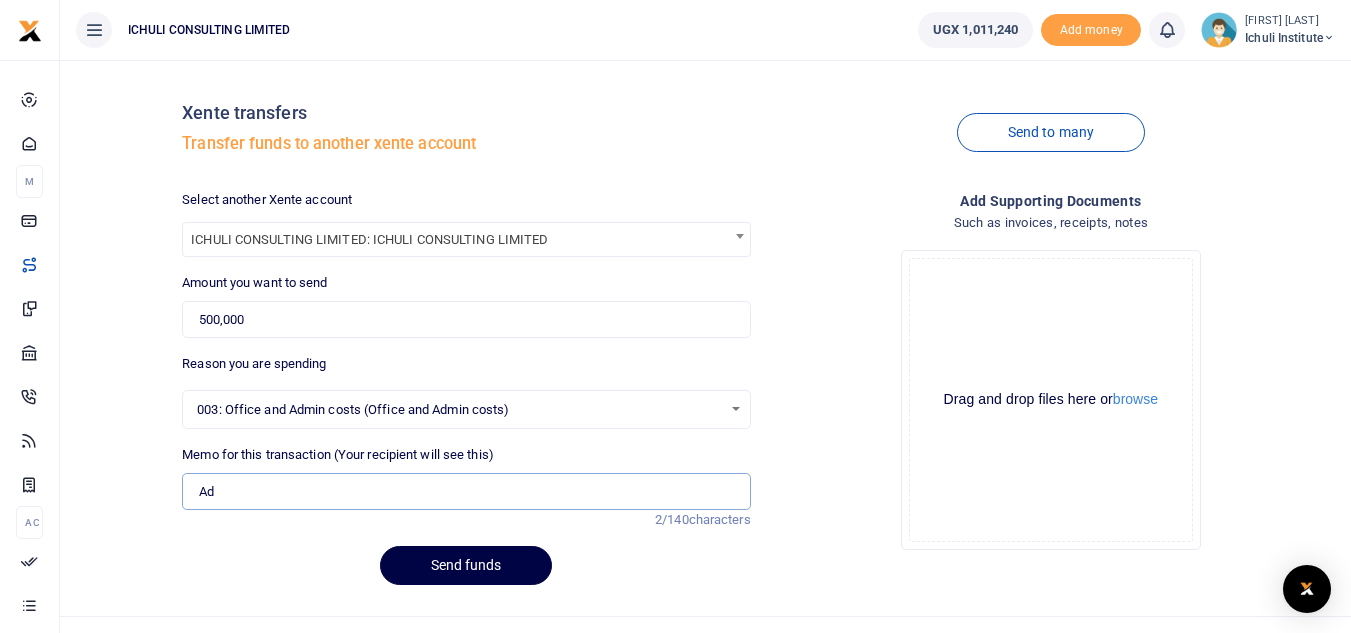 type on "Advance to Consulting" 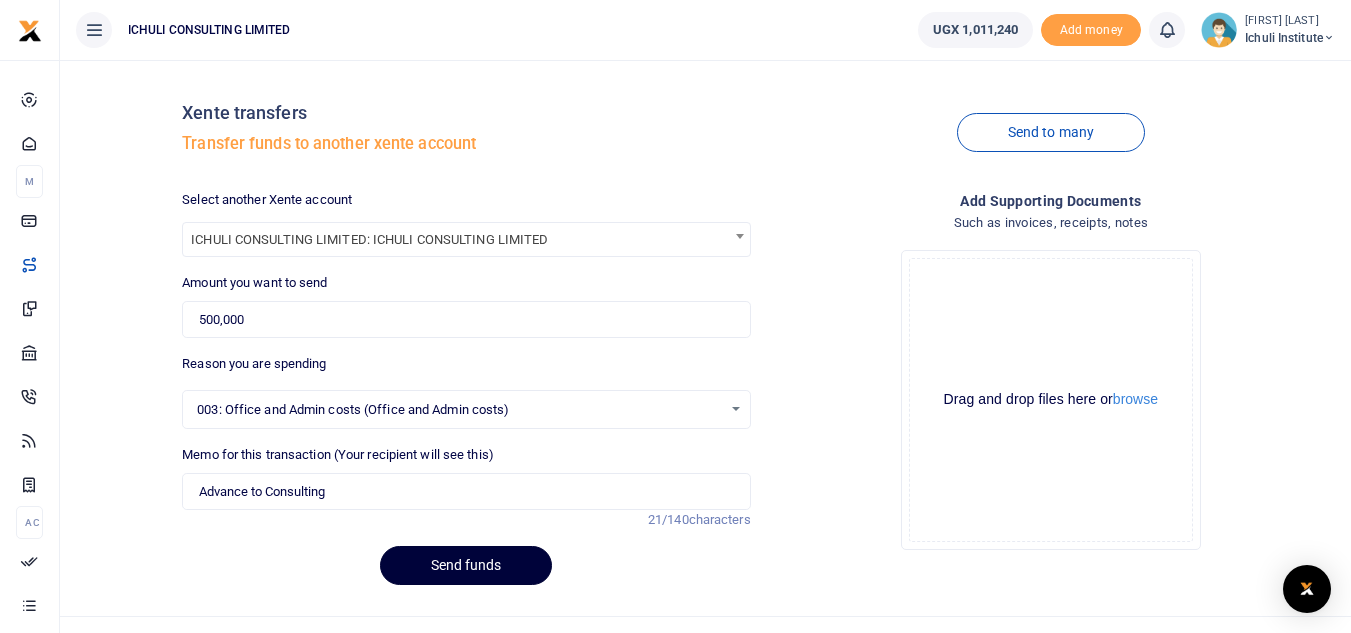 click on "Send funds" at bounding box center [466, 565] 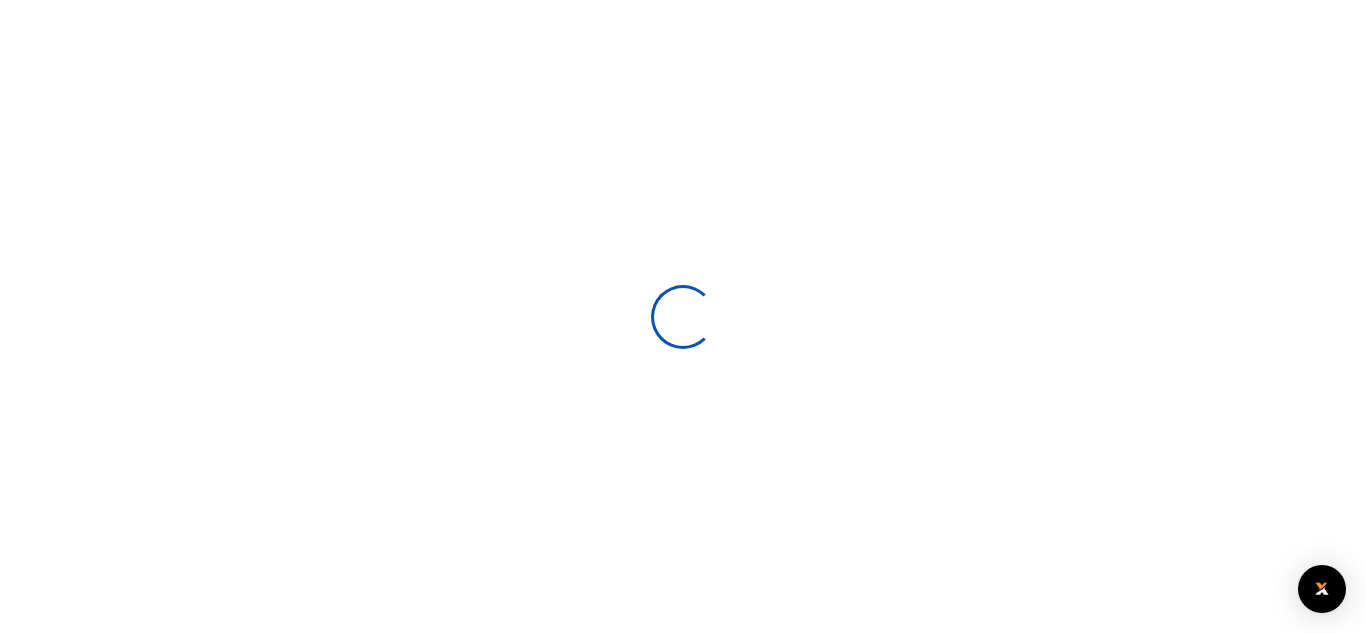 select 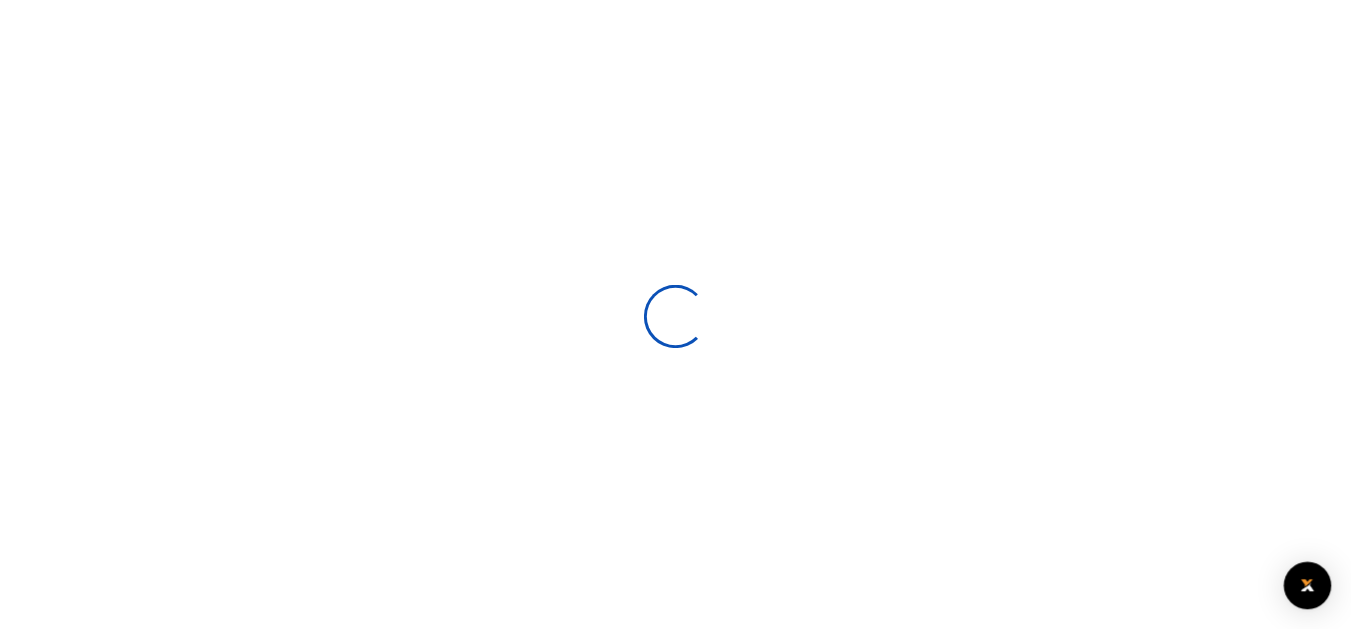scroll, scrollTop: 0, scrollLeft: 0, axis: both 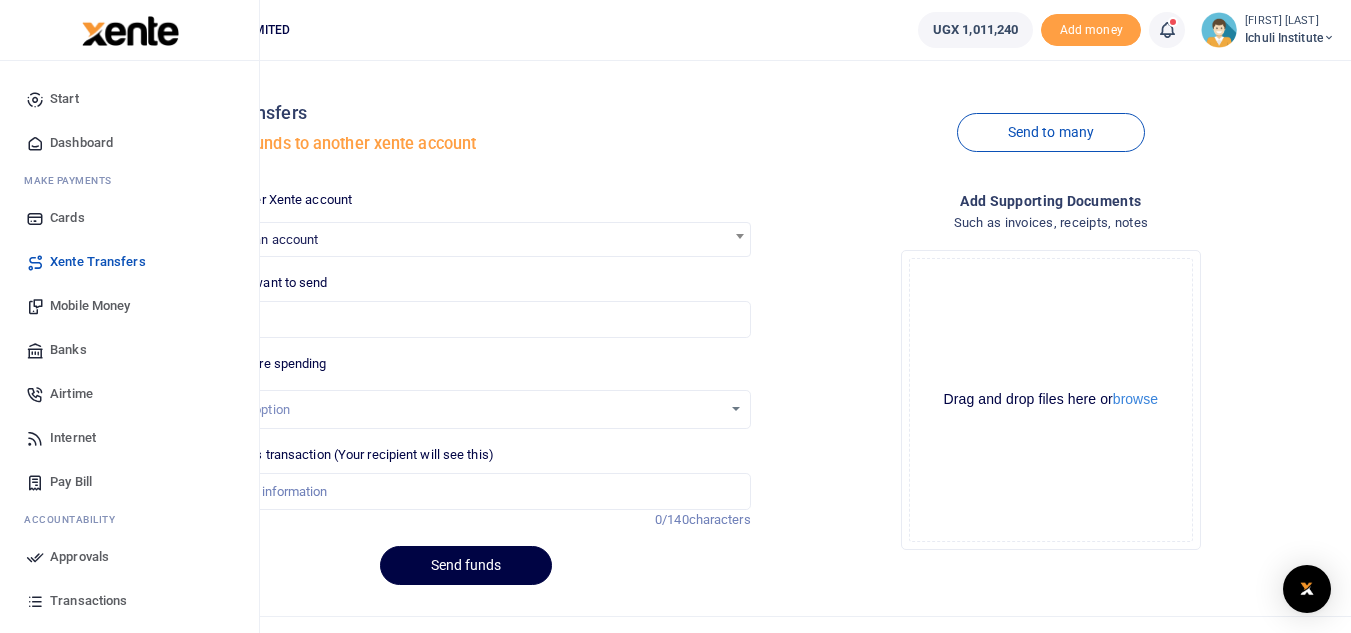 click on "Approvals" at bounding box center (79, 557) 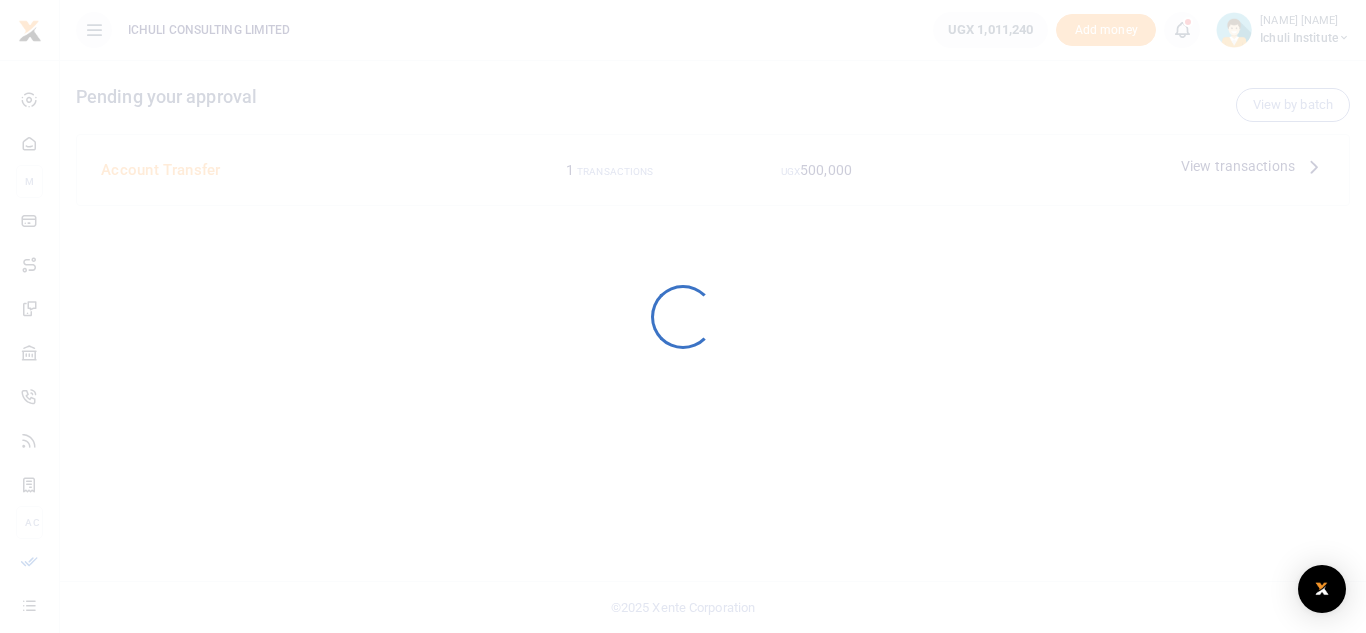 scroll, scrollTop: 0, scrollLeft: 0, axis: both 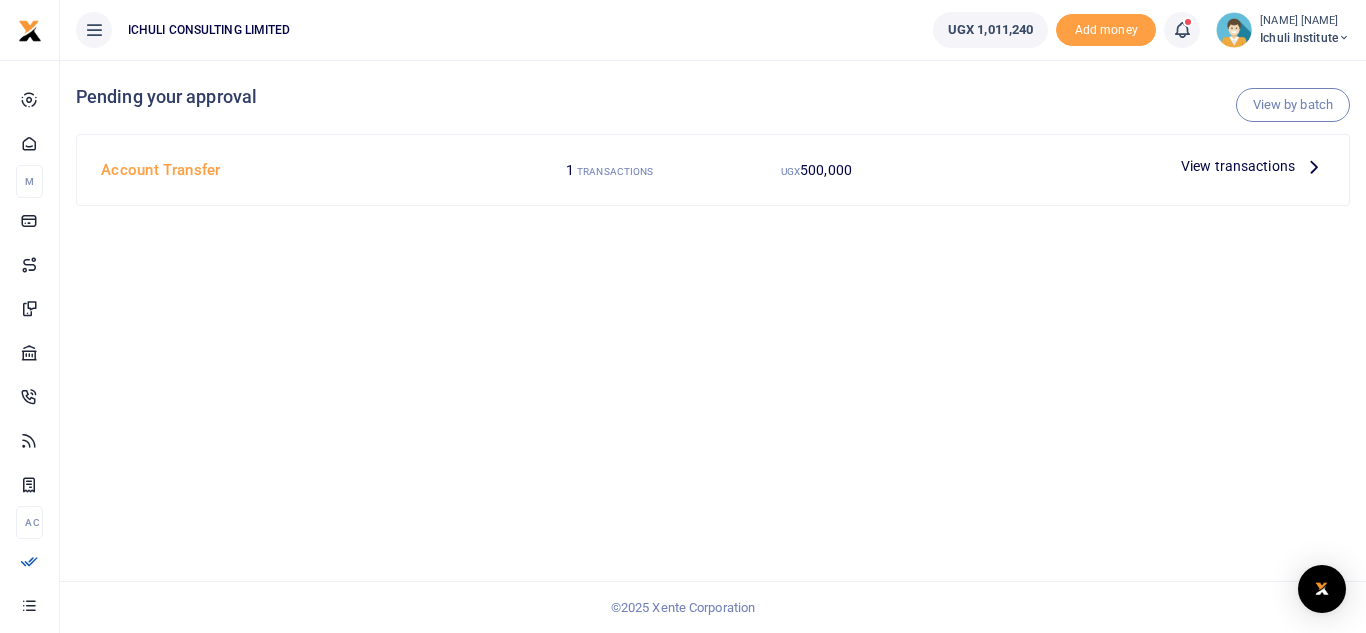 click at bounding box center (1314, 166) 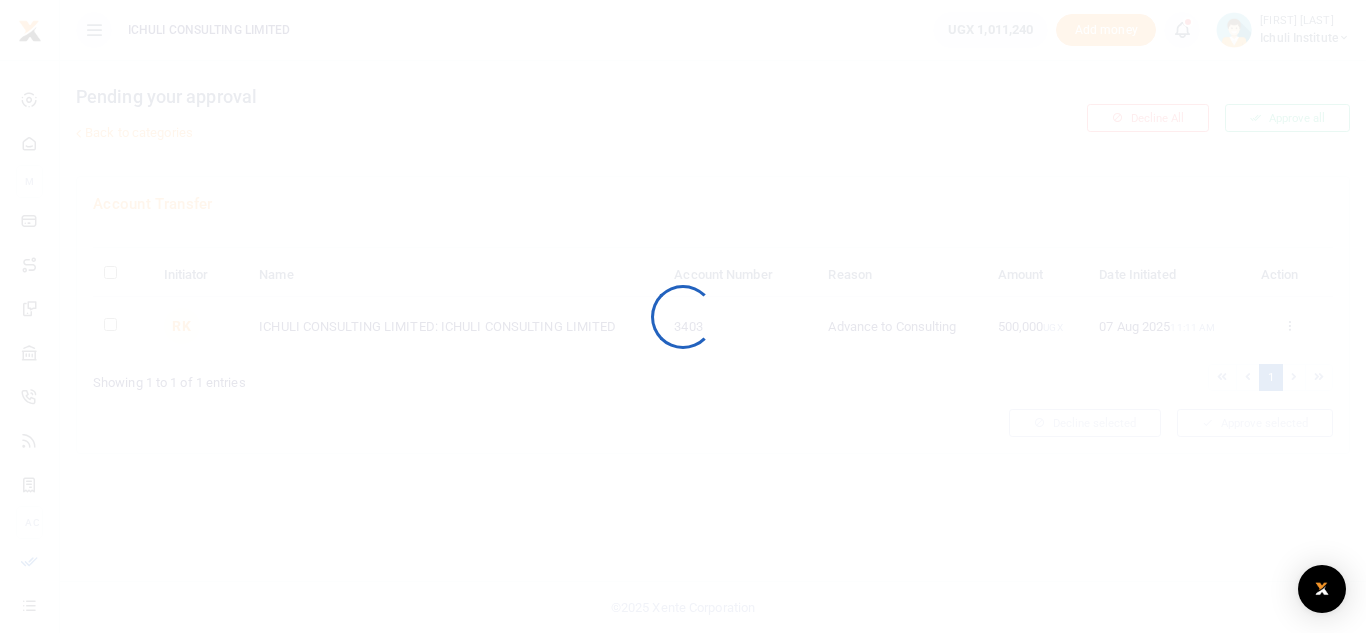 scroll, scrollTop: 0, scrollLeft: 0, axis: both 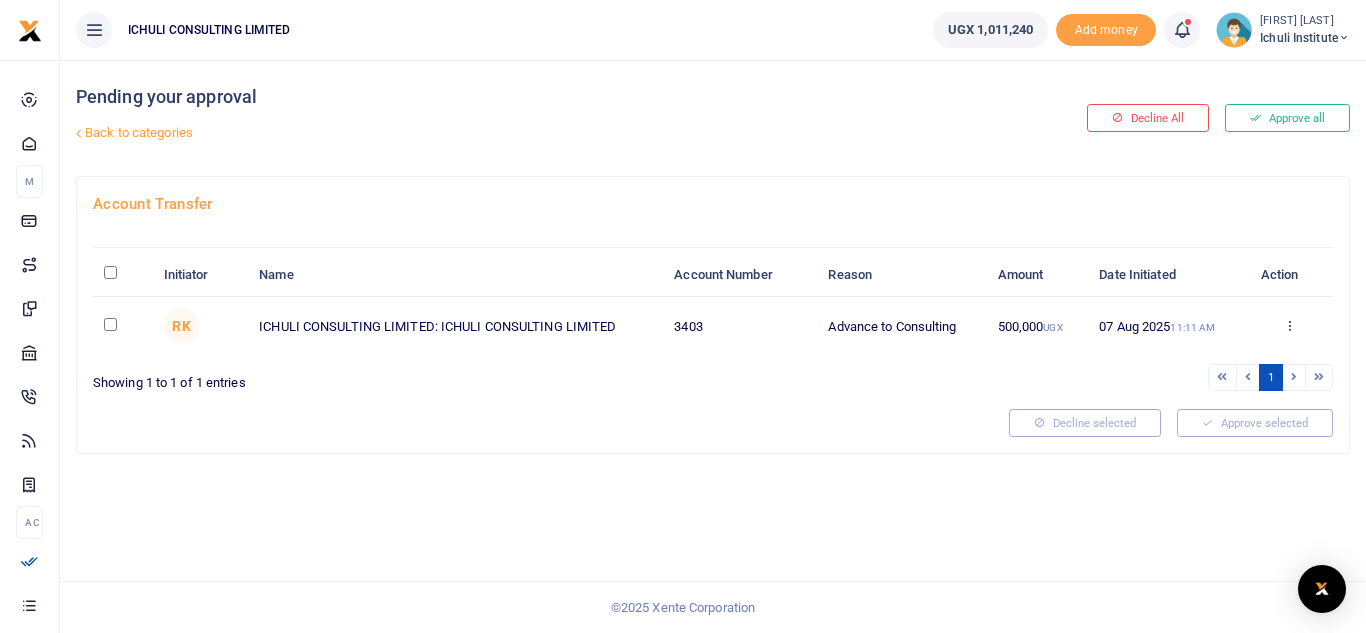 click at bounding box center [110, 324] 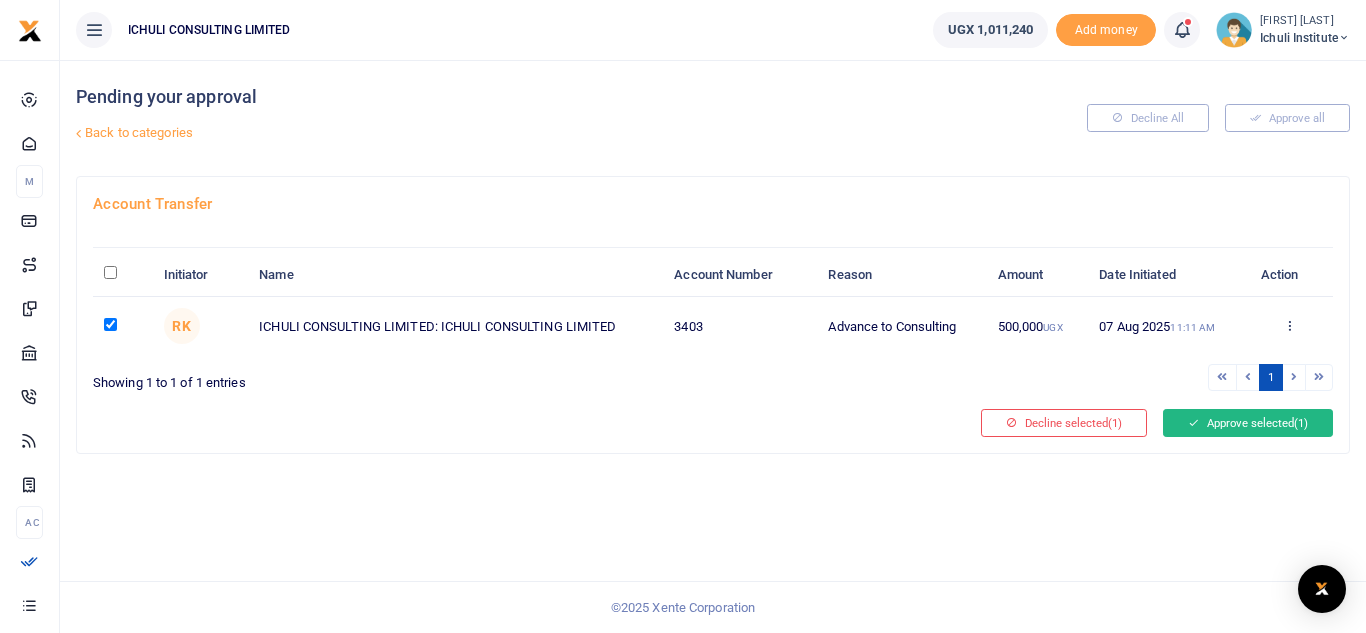 click on "Approve selected  (1)" at bounding box center [1248, 423] 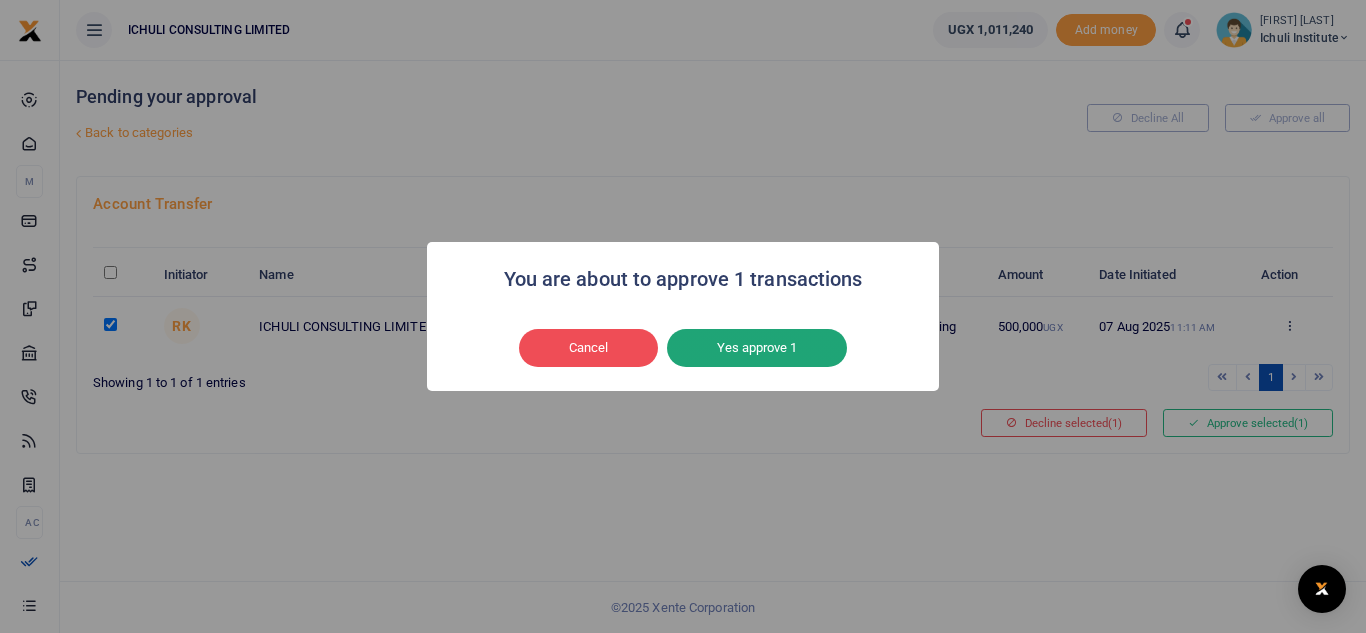 click on "Yes approve 1" at bounding box center (757, 348) 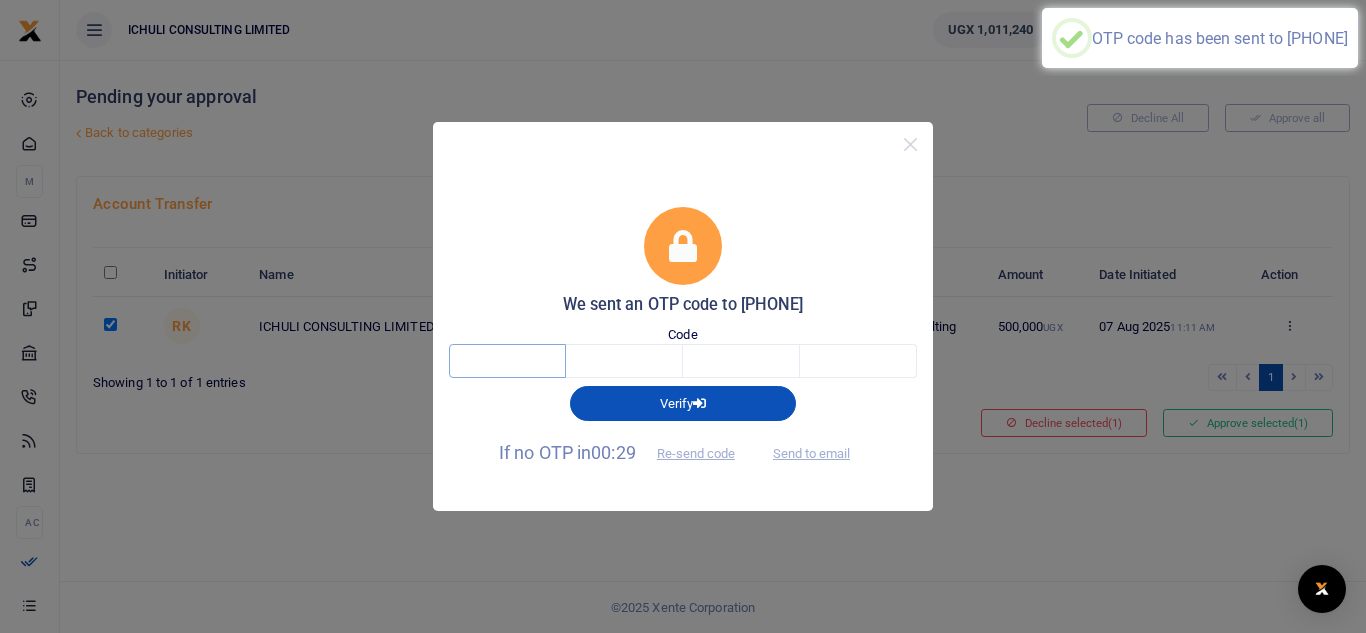 click at bounding box center [507, 361] 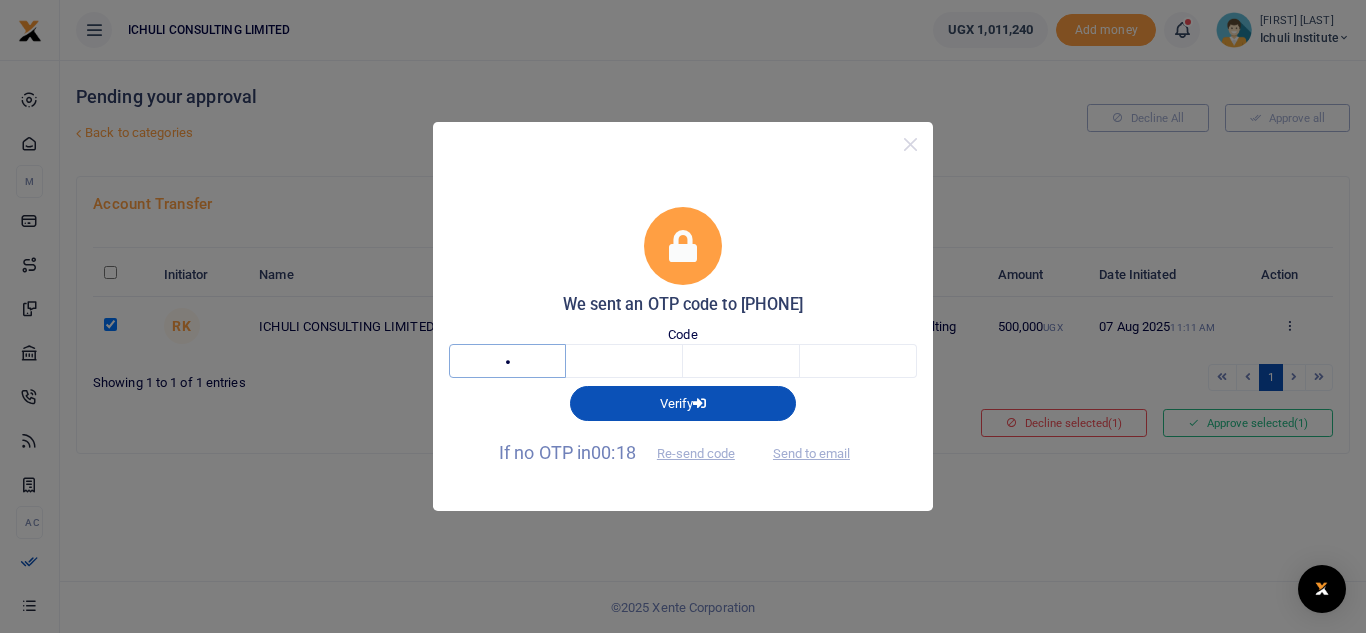 type on "1" 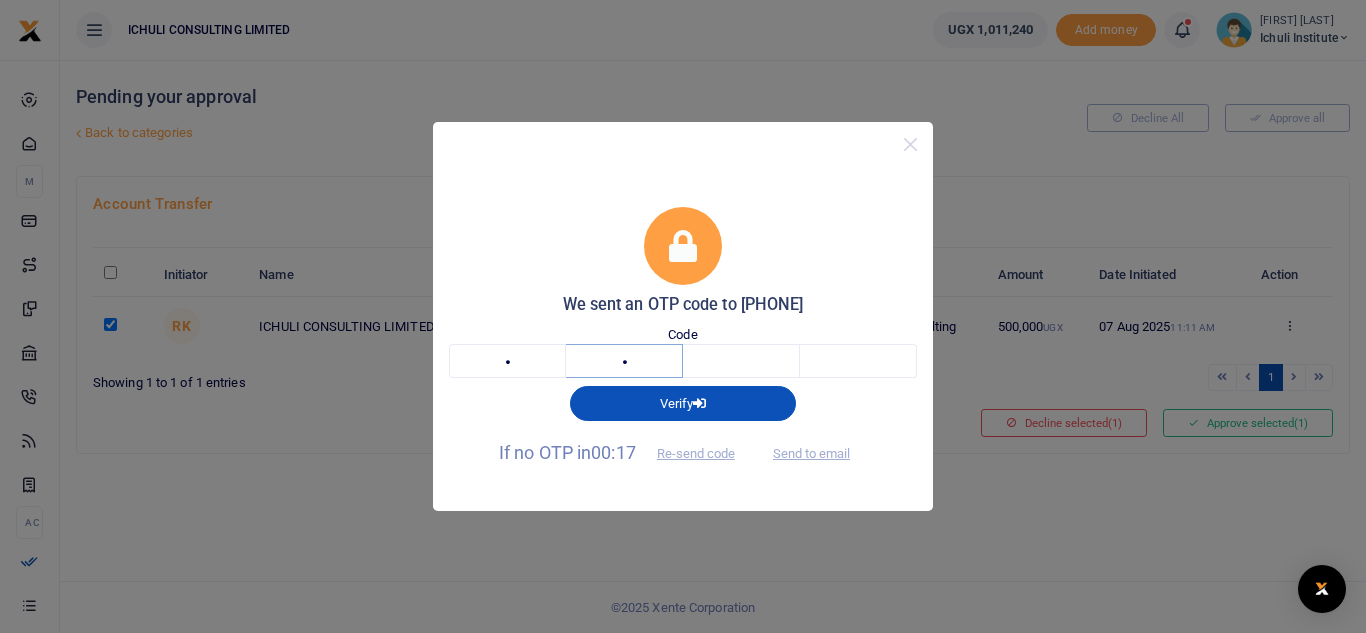 type on "6" 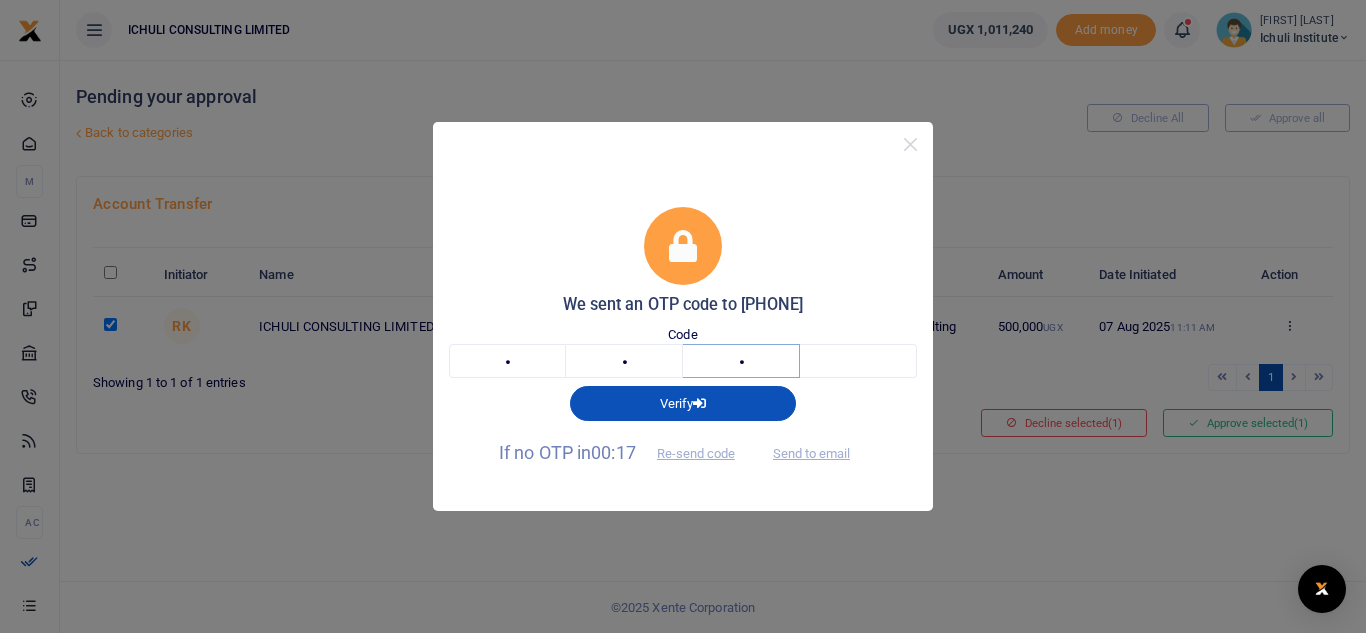 type on "6" 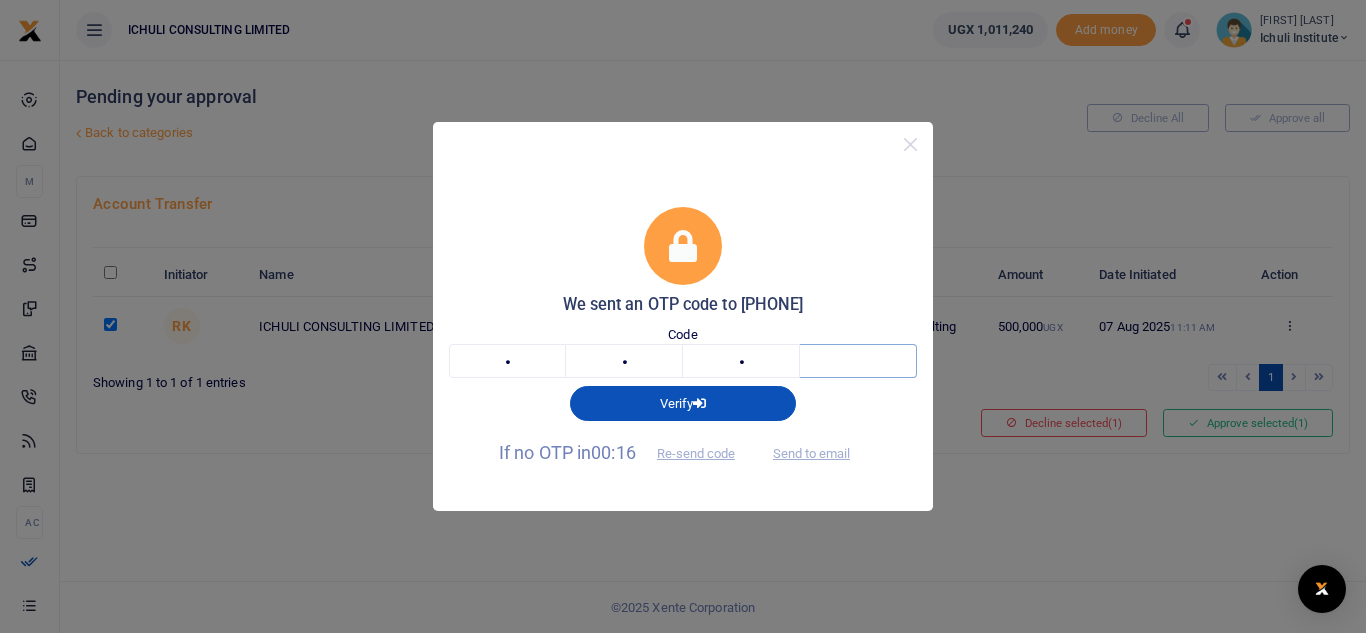type on "8" 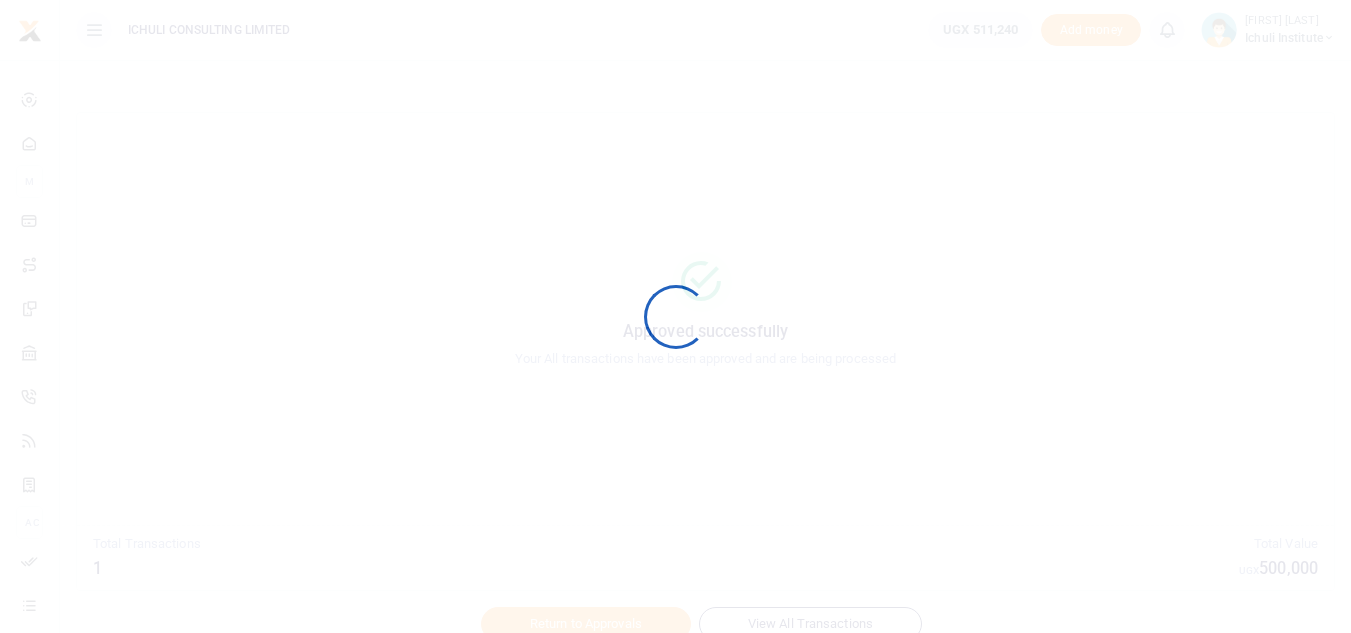 scroll, scrollTop: 0, scrollLeft: 0, axis: both 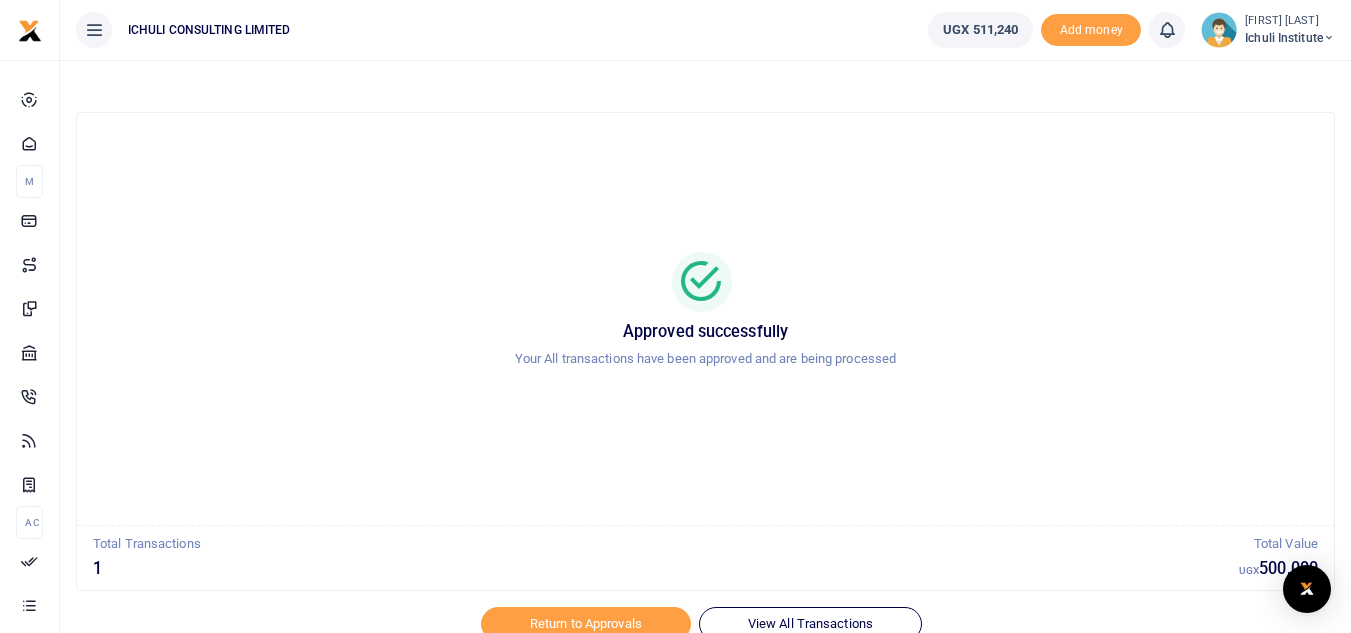 click on "Ichuli Institute" at bounding box center (1290, 38) 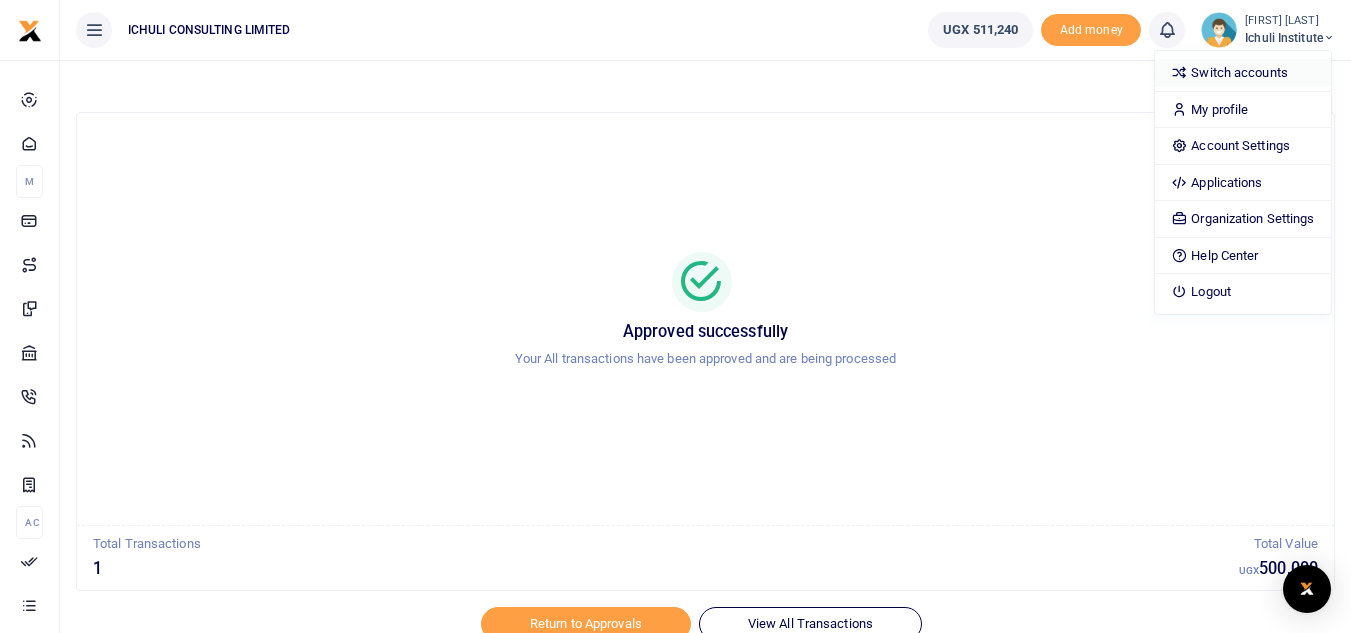 click on "Switch accounts" at bounding box center (1242, 73) 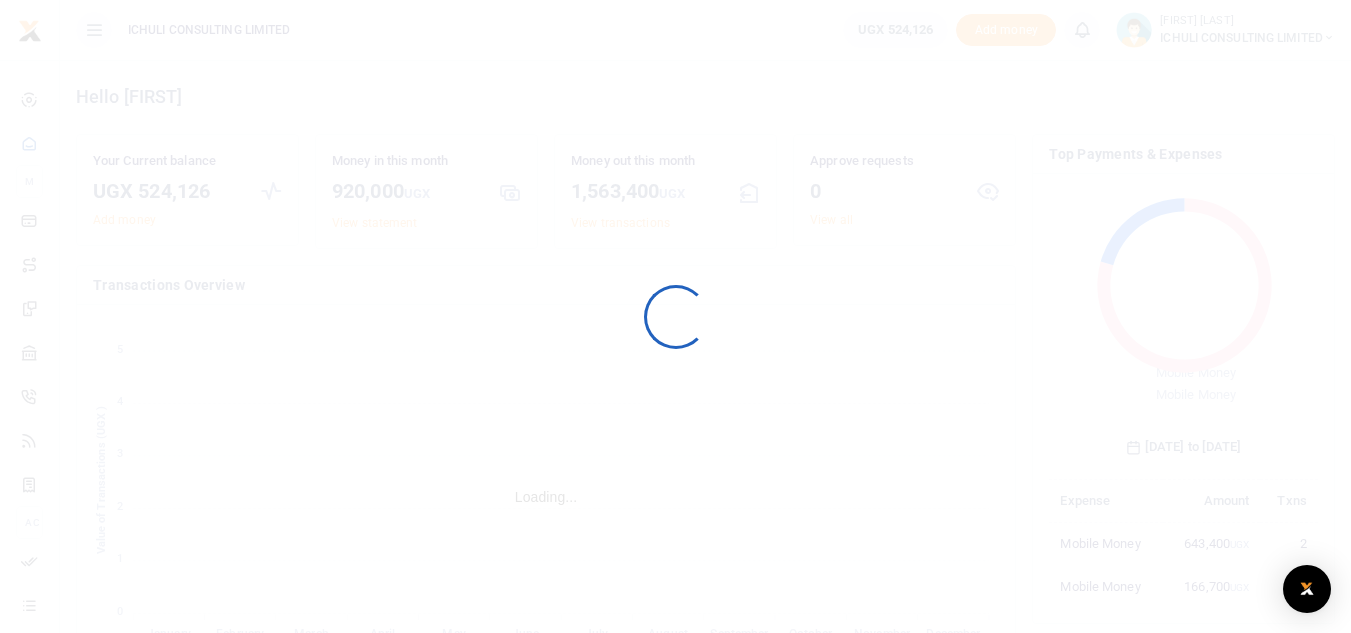 scroll, scrollTop: 0, scrollLeft: 0, axis: both 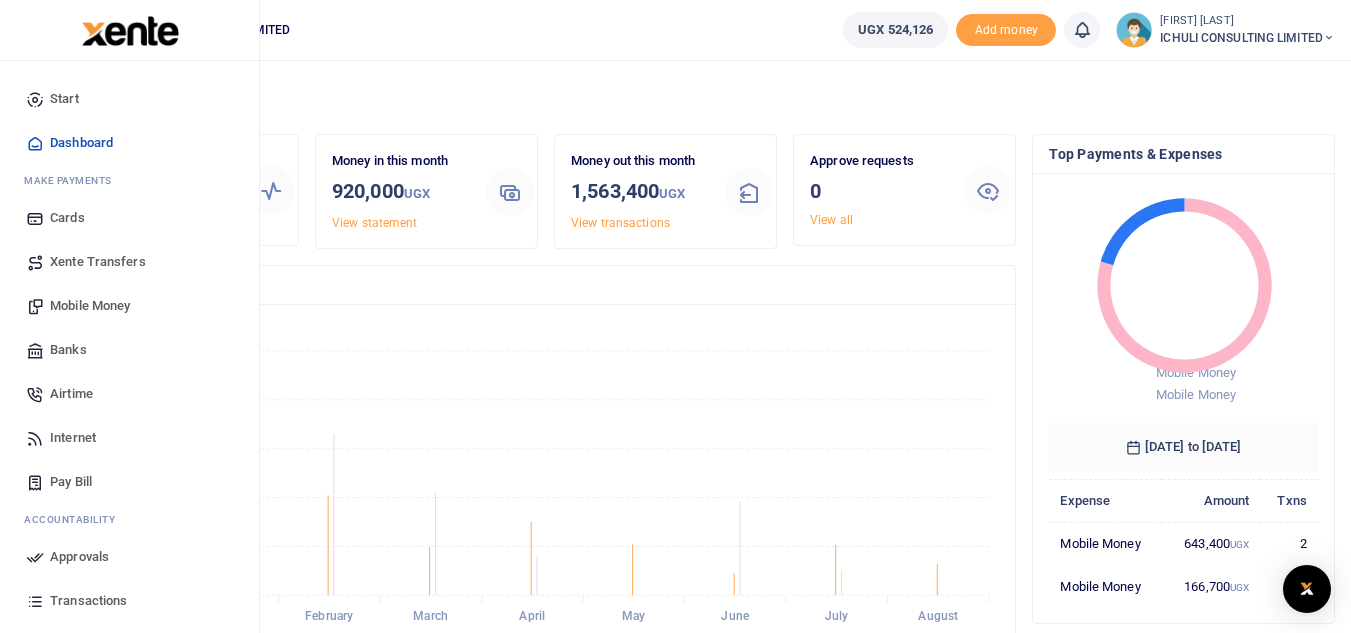 click on "Mobile Money" at bounding box center (90, 306) 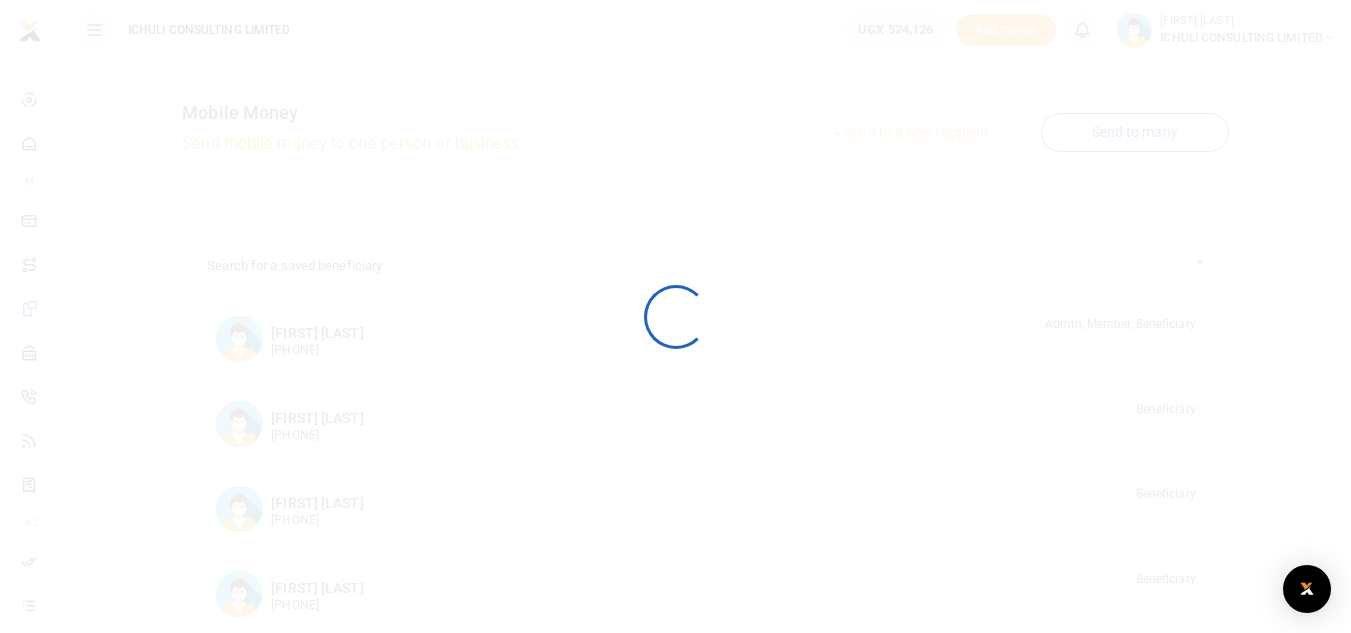 scroll, scrollTop: 0, scrollLeft: 0, axis: both 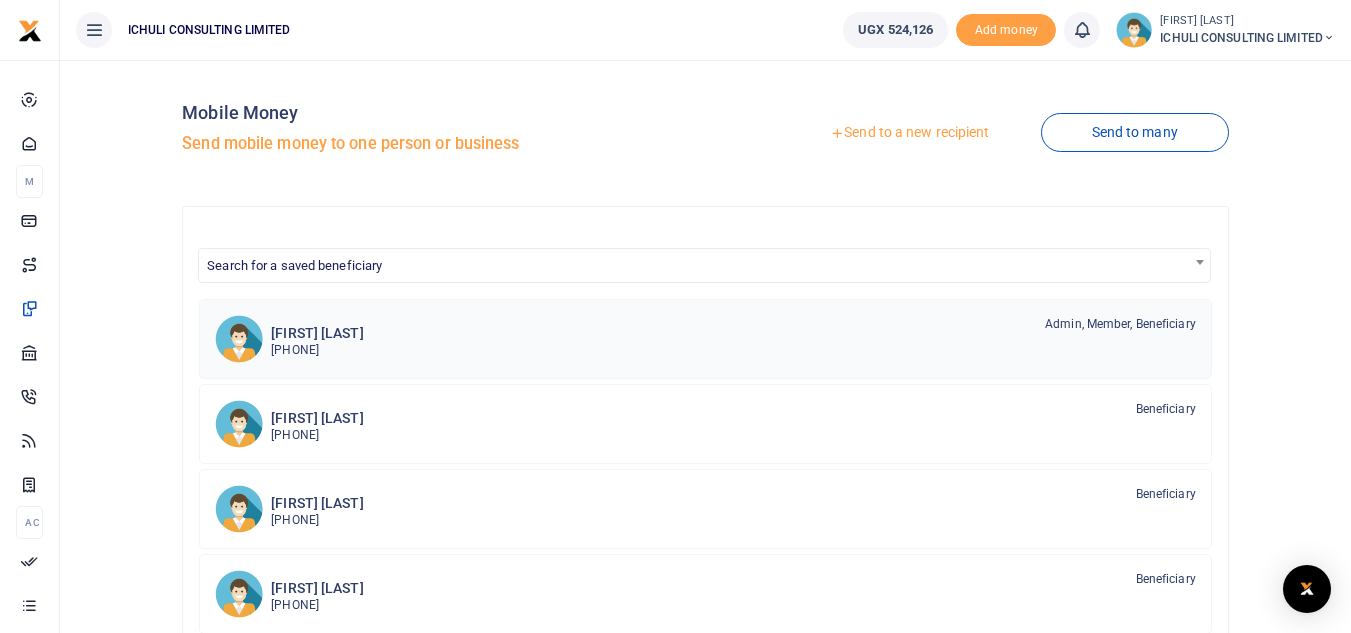 click on "256703921221" at bounding box center [317, 350] 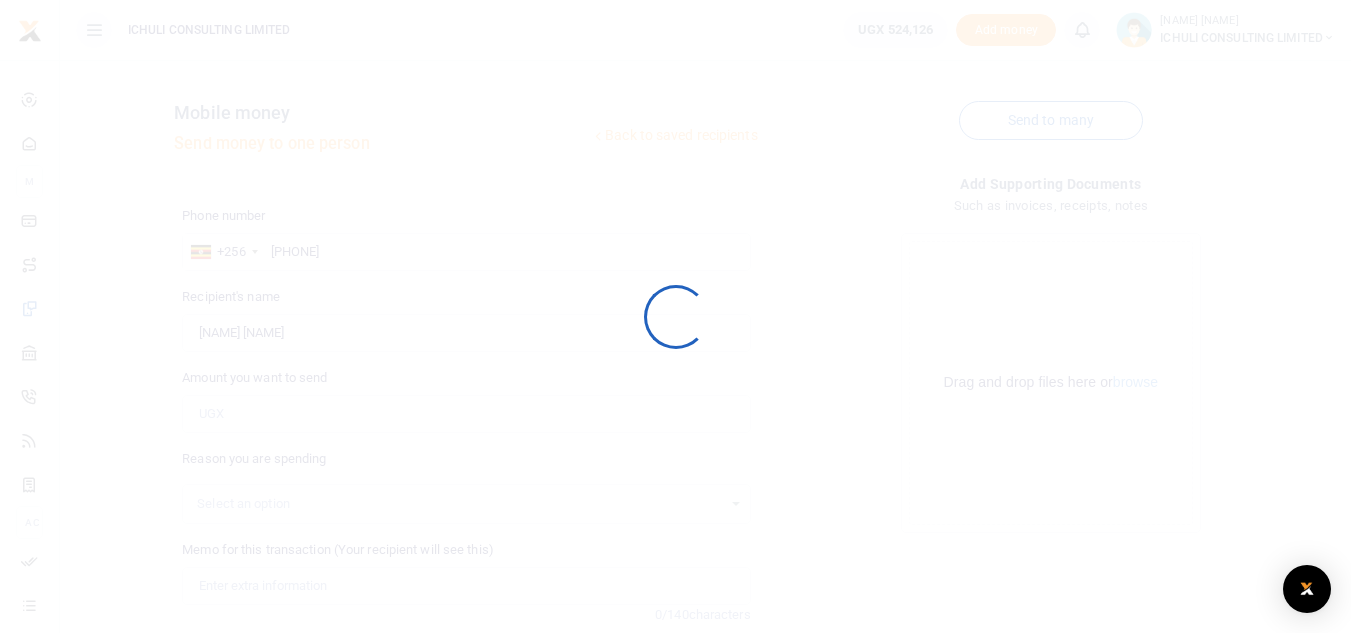 scroll, scrollTop: 0, scrollLeft: 0, axis: both 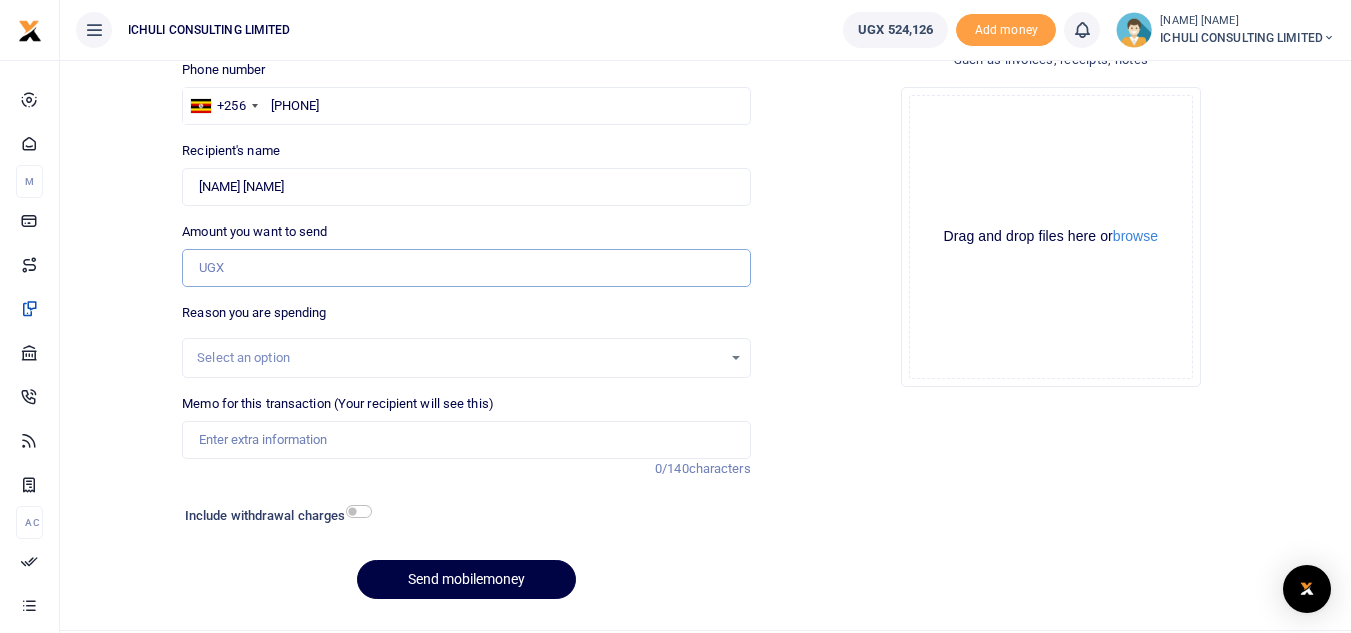 click on "Amount you want to send" at bounding box center [466, 268] 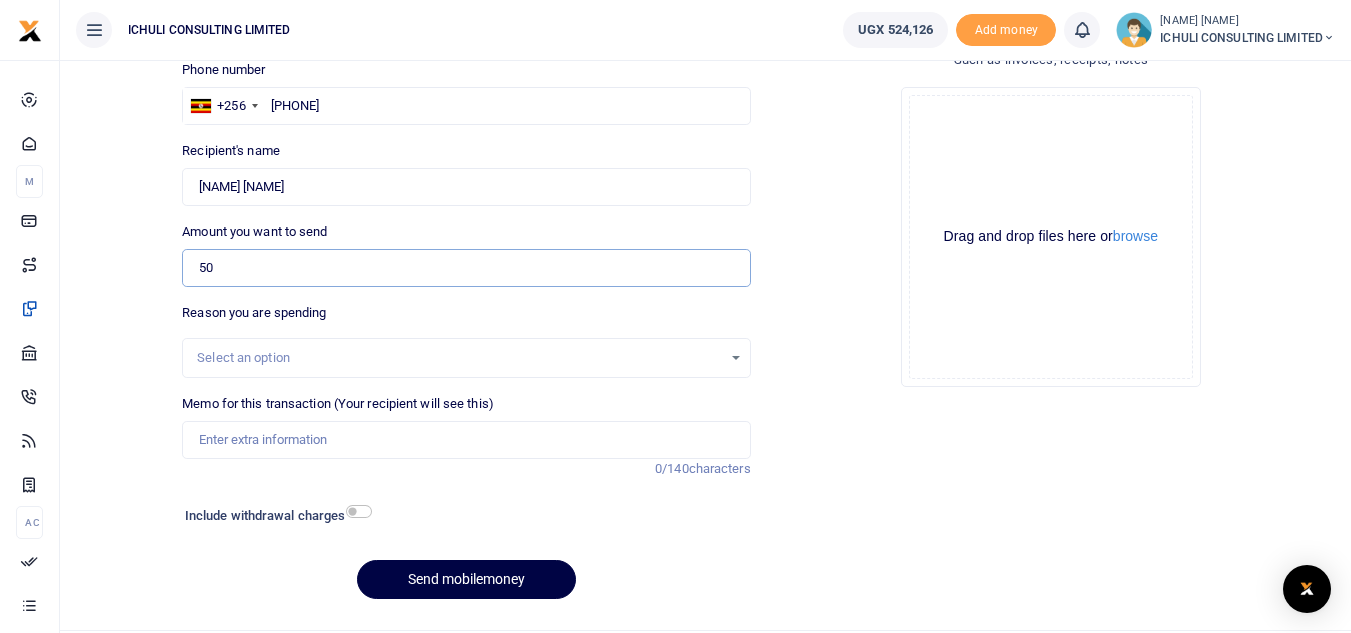 type on "5" 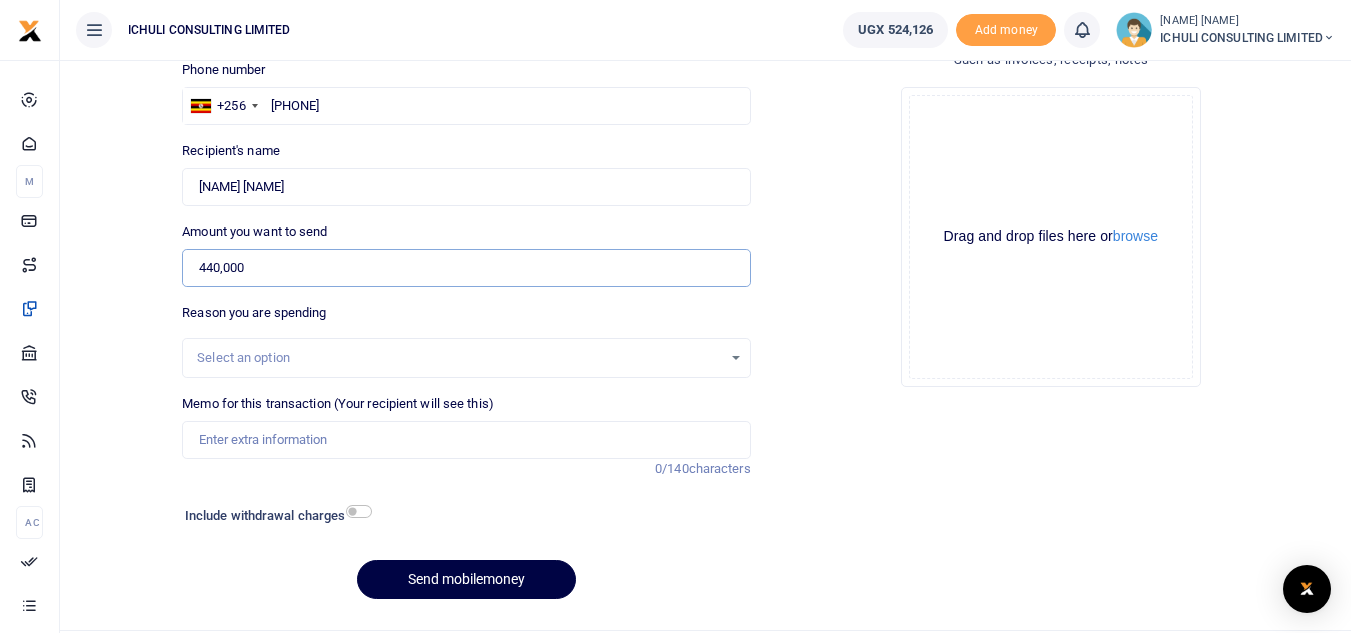 type on "440,000" 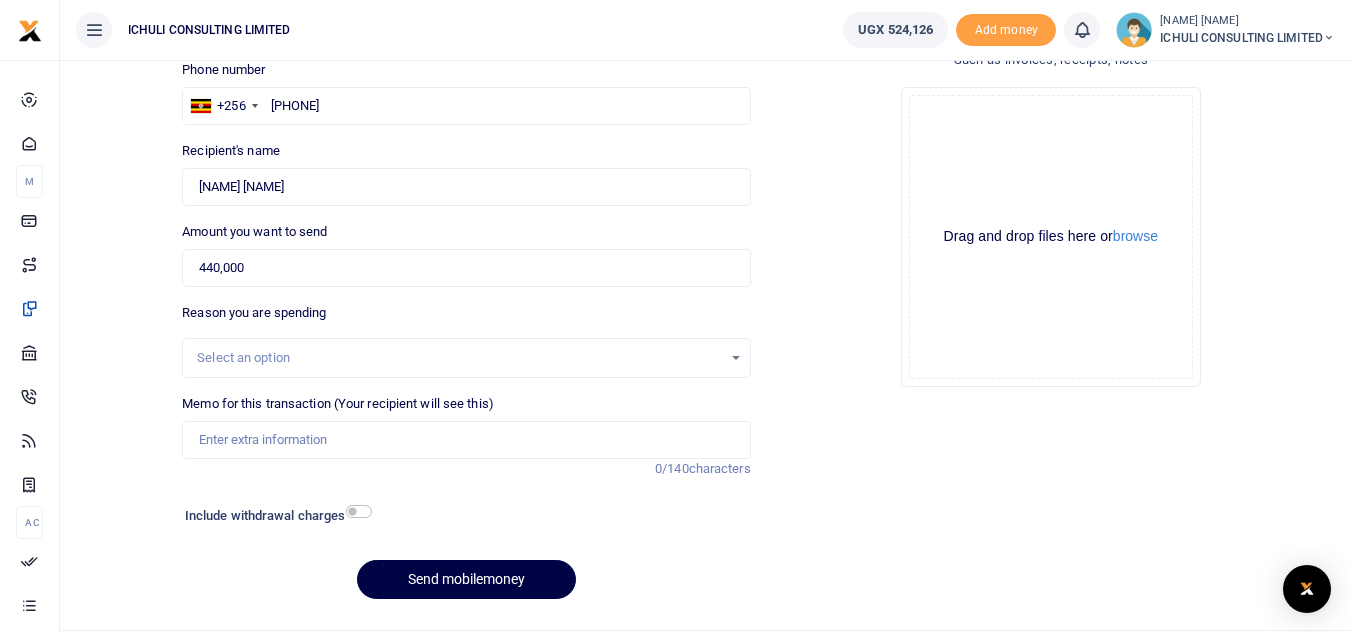 click on "Select an option" at bounding box center [466, 358] 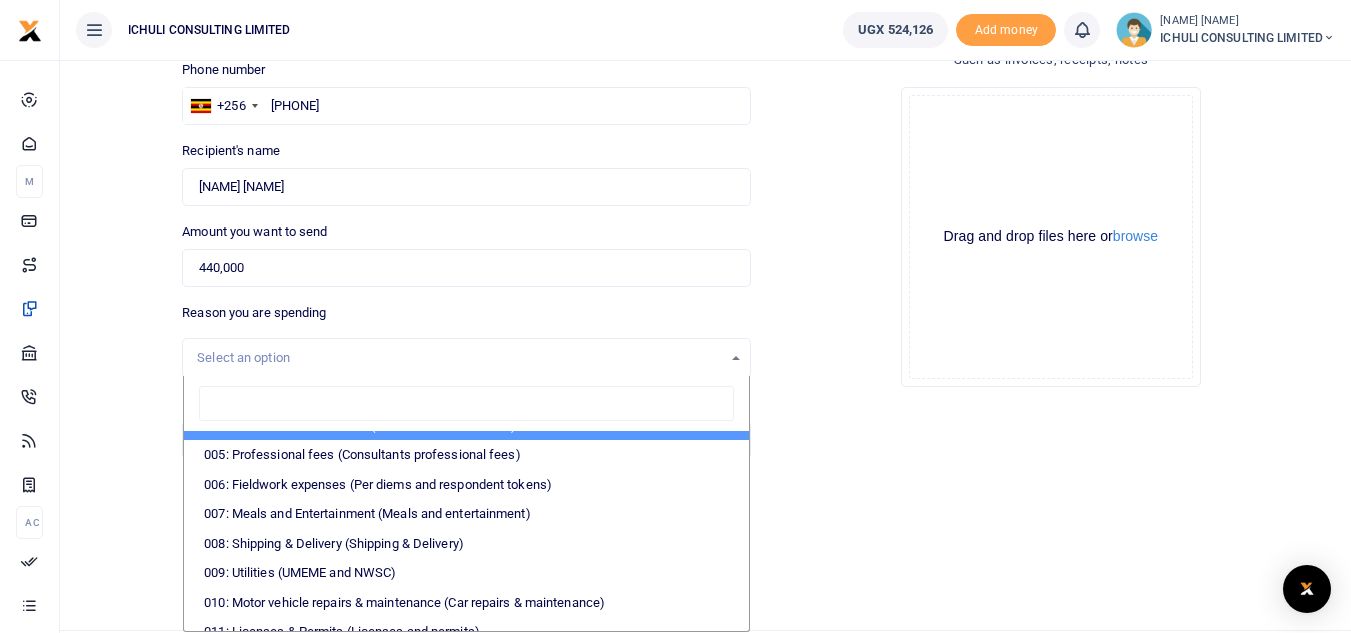 scroll, scrollTop: 125, scrollLeft: 0, axis: vertical 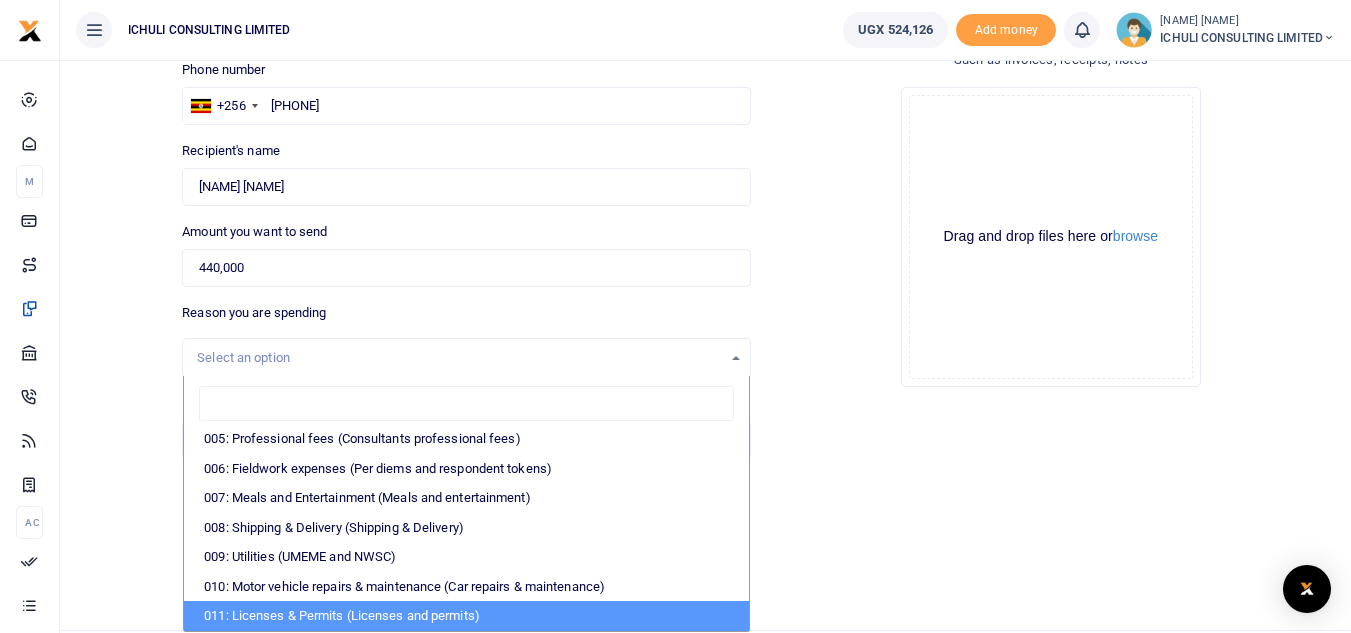 click on "011: Licenses & Permits (Licenses and permits)" at bounding box center (466, 616) 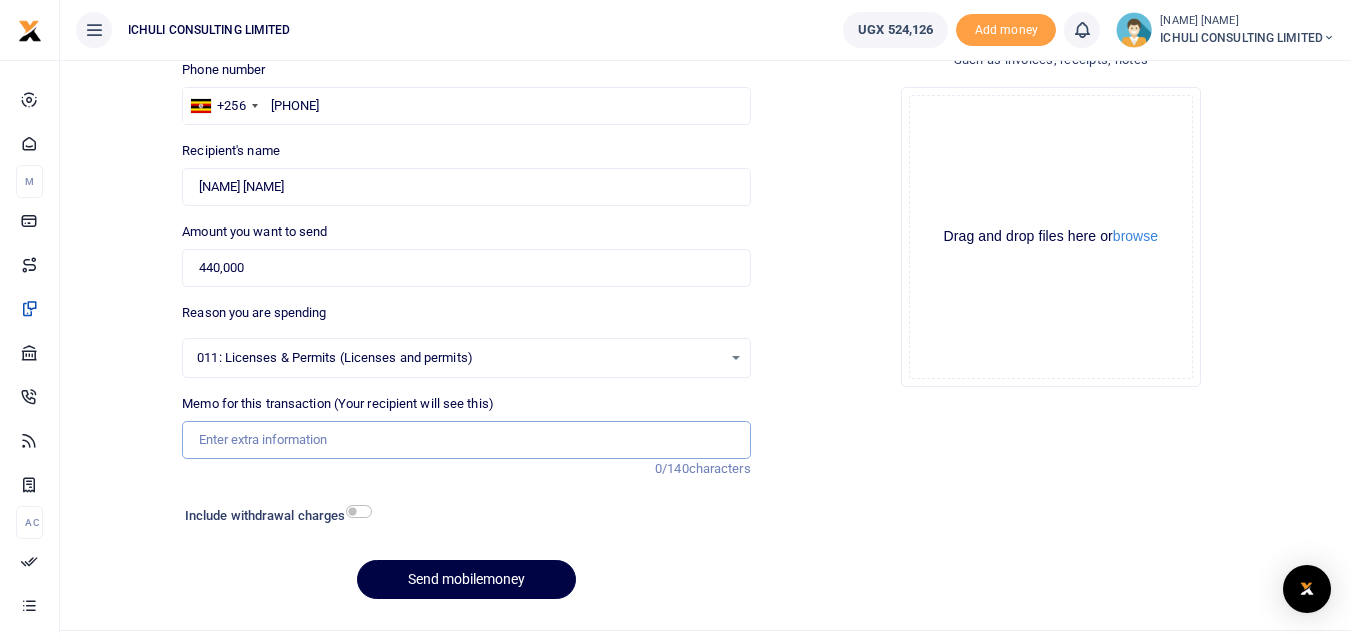 click on "Memo for this transaction (Your recipient will see this)" at bounding box center (466, 440) 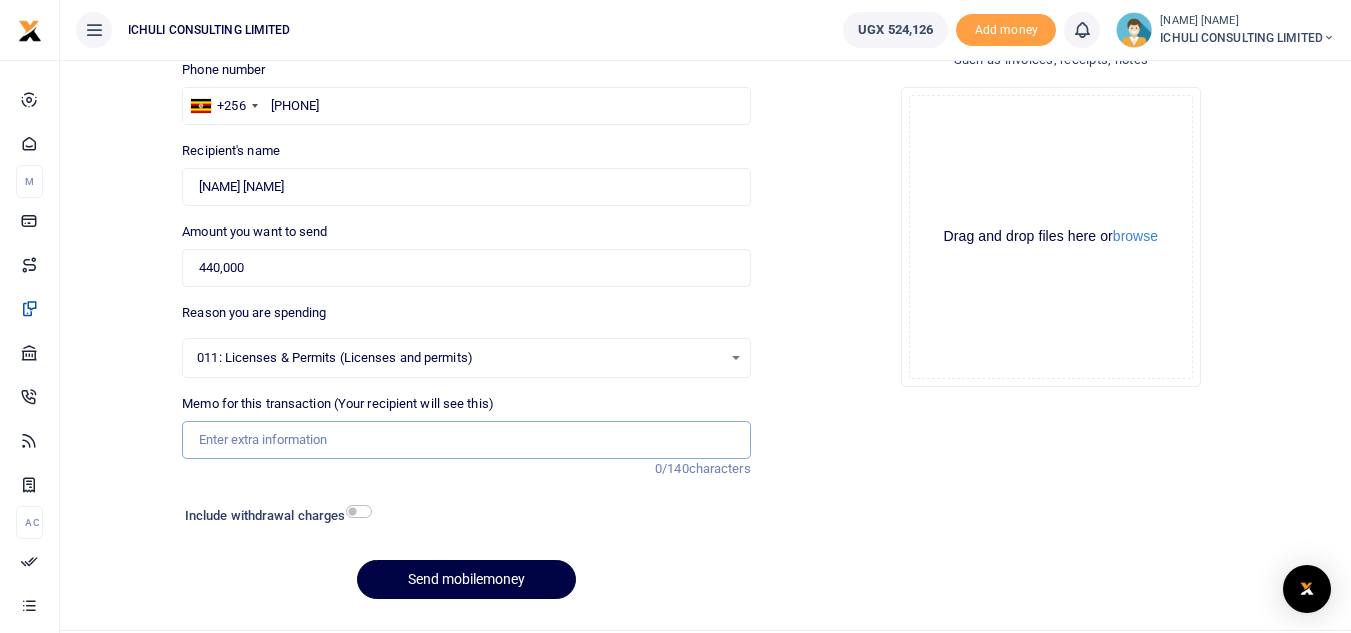 type on "T" 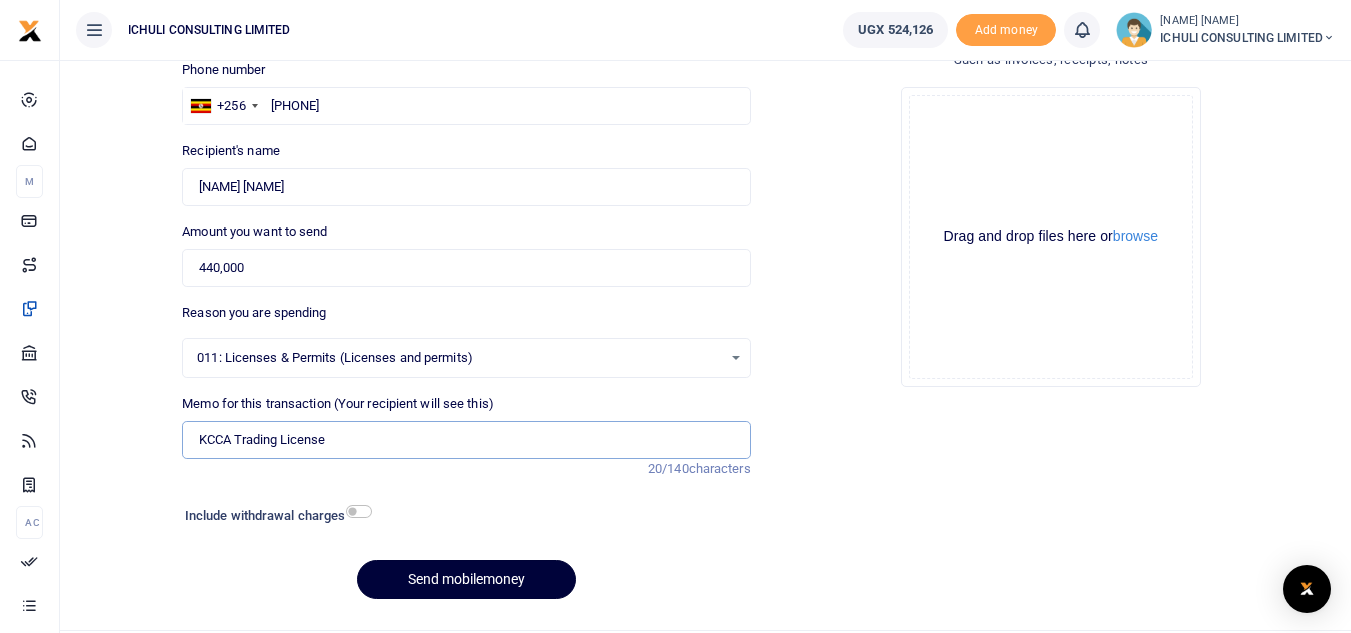 type on "KCCA Trading License" 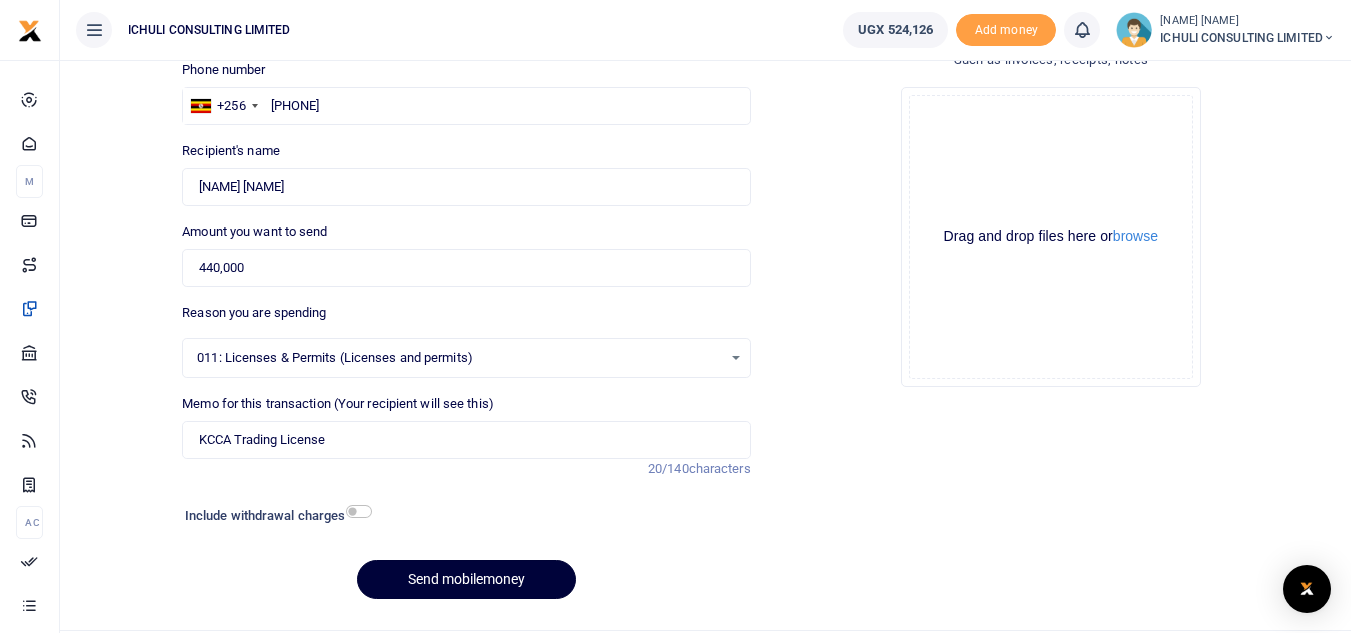 click on "Send mobilemoney" at bounding box center (466, 579) 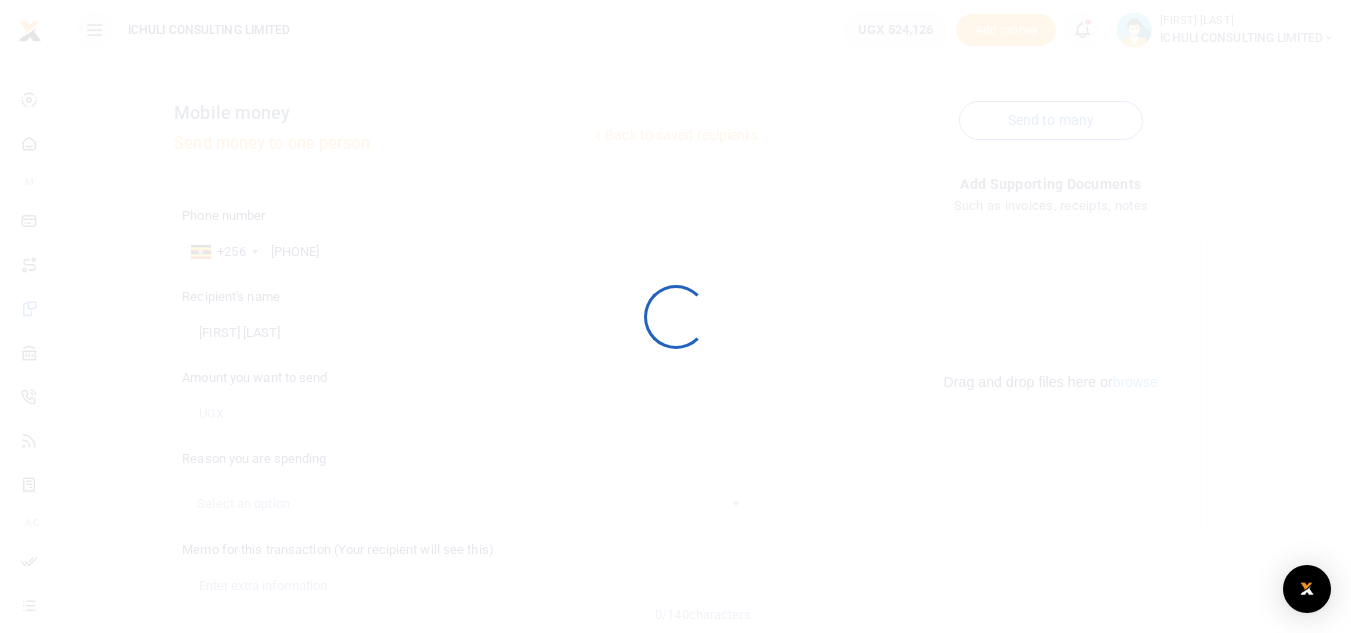 scroll, scrollTop: 146, scrollLeft: 0, axis: vertical 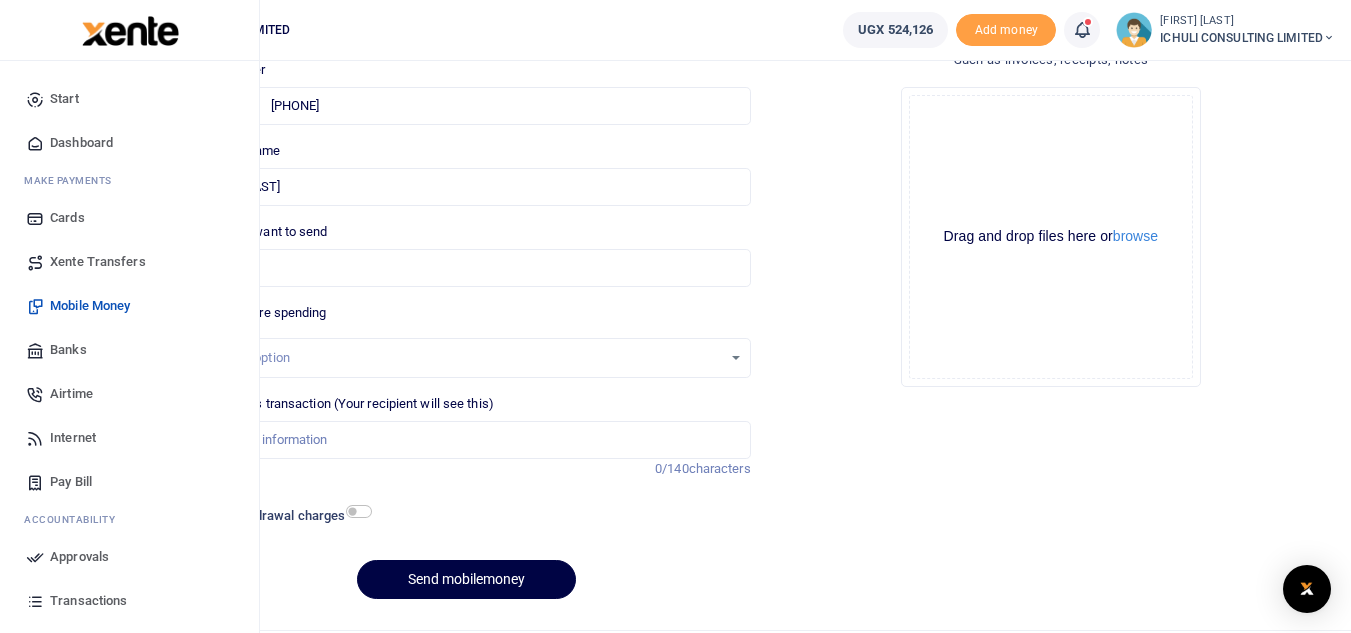 click on "Approvals" at bounding box center [79, 557] 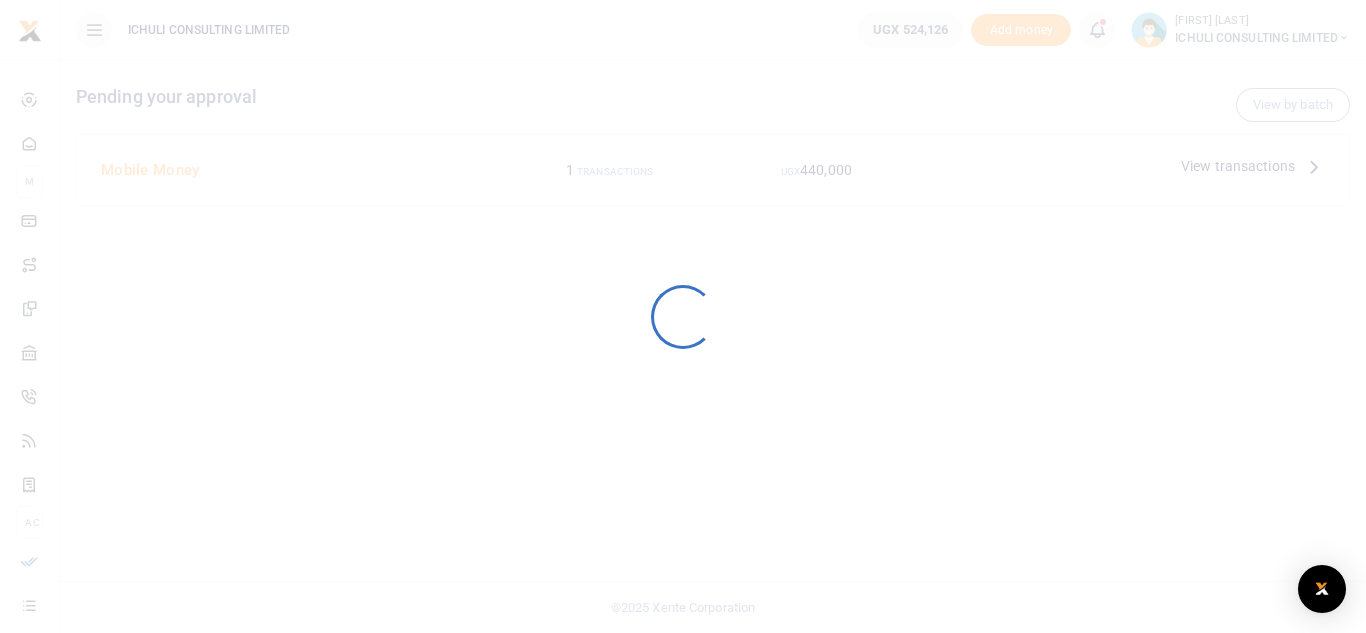 scroll, scrollTop: 0, scrollLeft: 0, axis: both 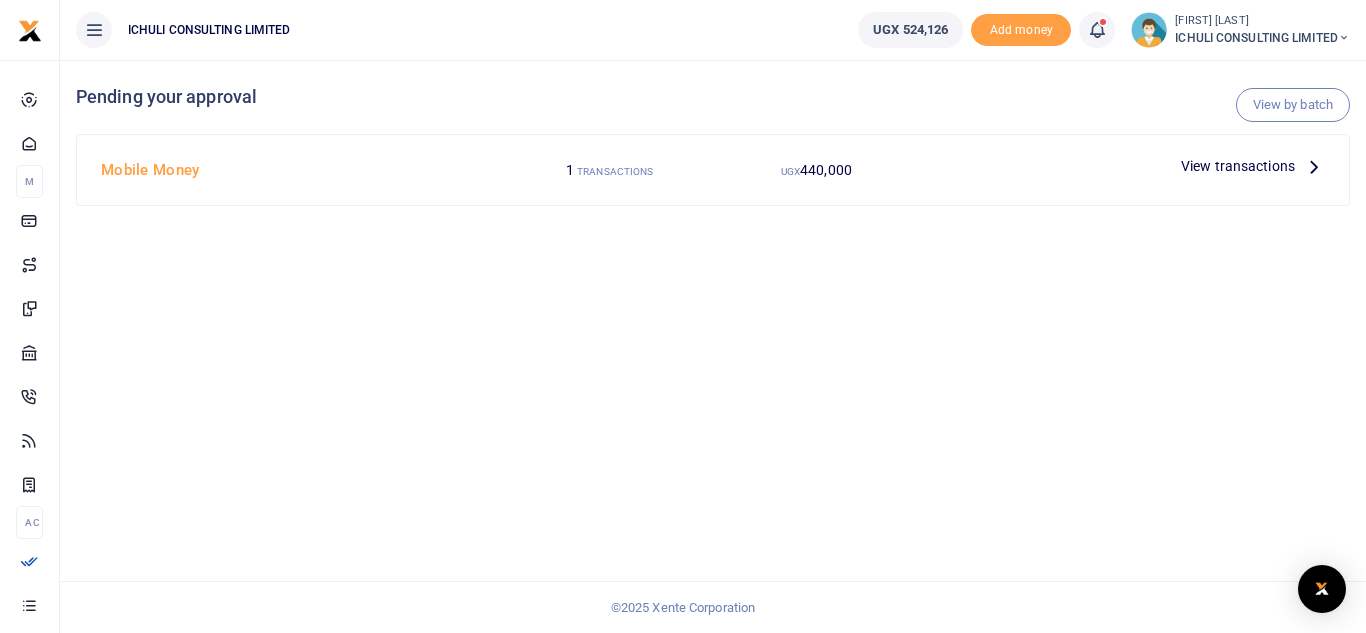 click at bounding box center [1314, 166] 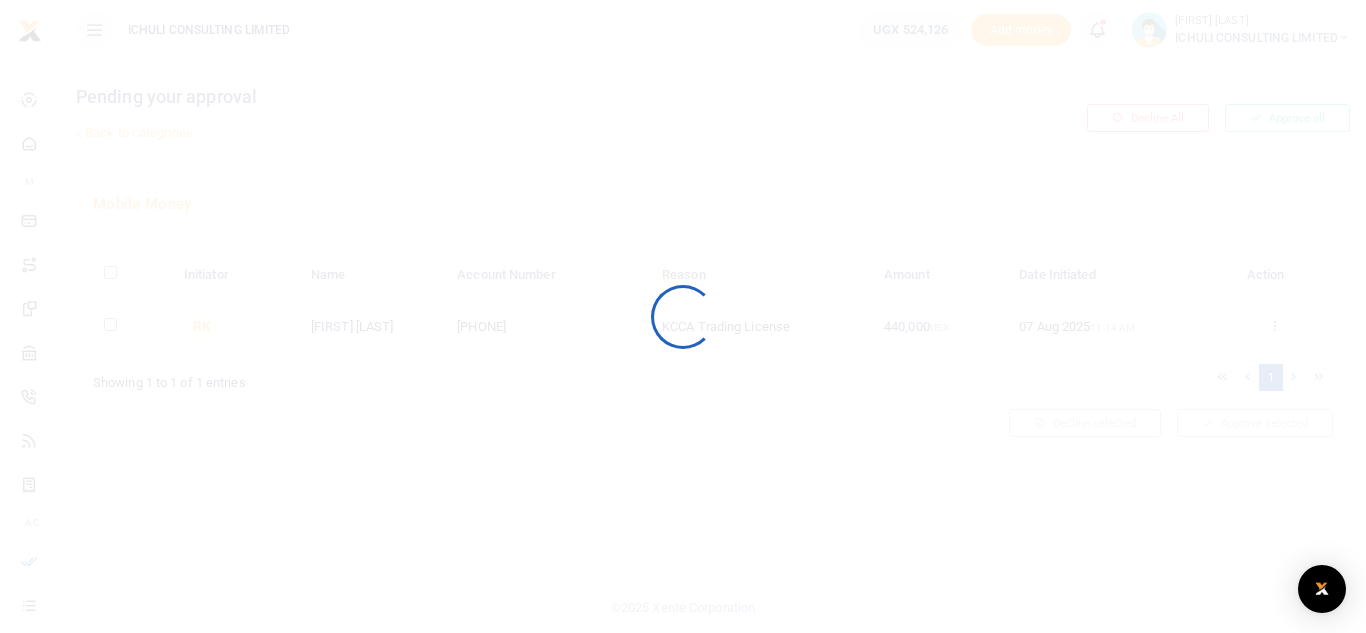 scroll, scrollTop: 0, scrollLeft: 0, axis: both 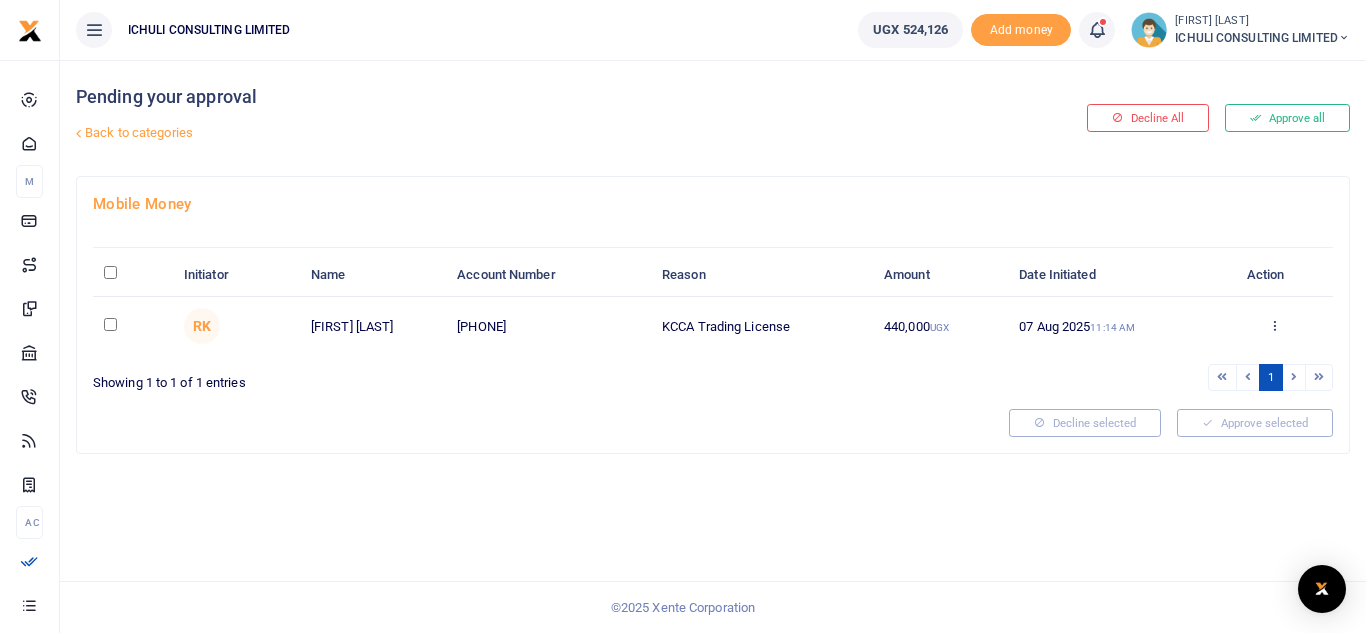 click at bounding box center (110, 324) 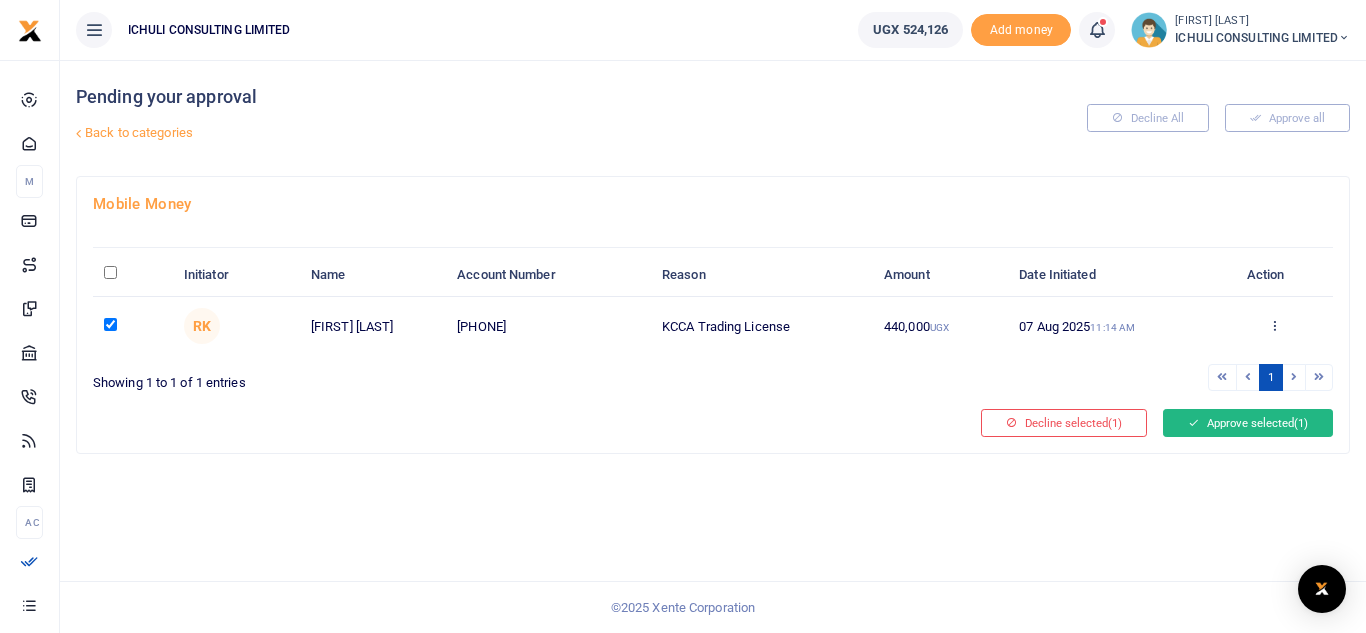 click on "Approve selected  (1)" at bounding box center [1248, 423] 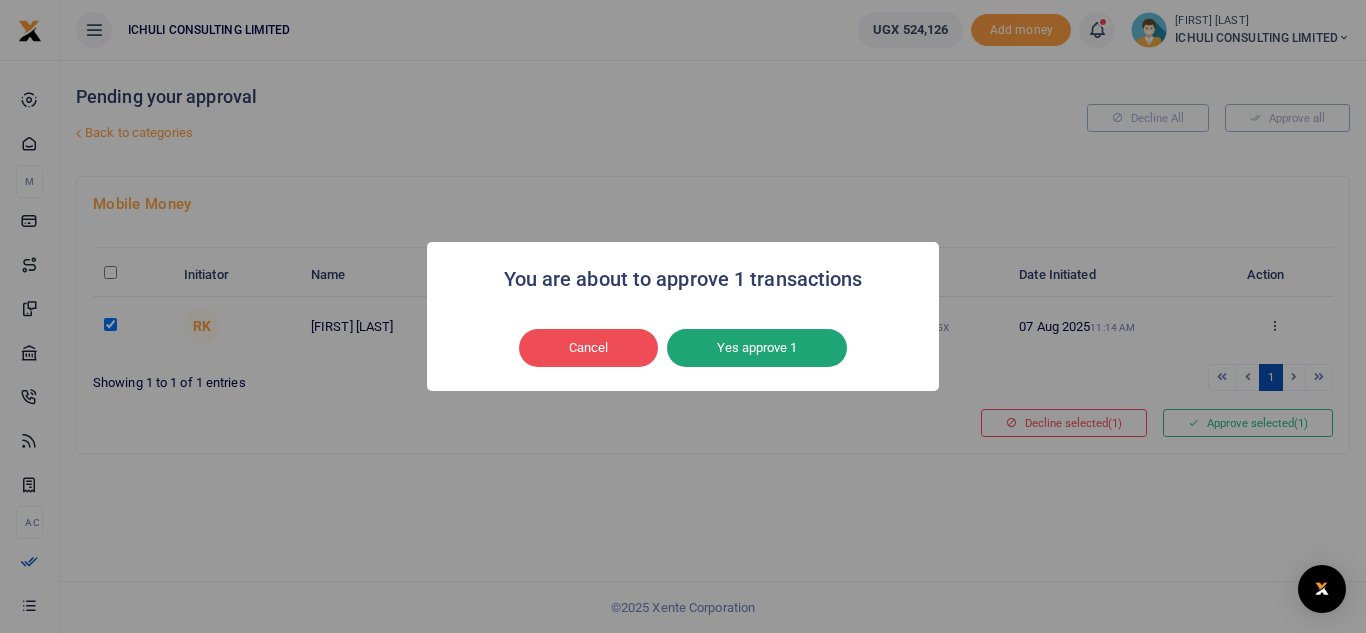 click on "Yes approve 1" at bounding box center [757, 348] 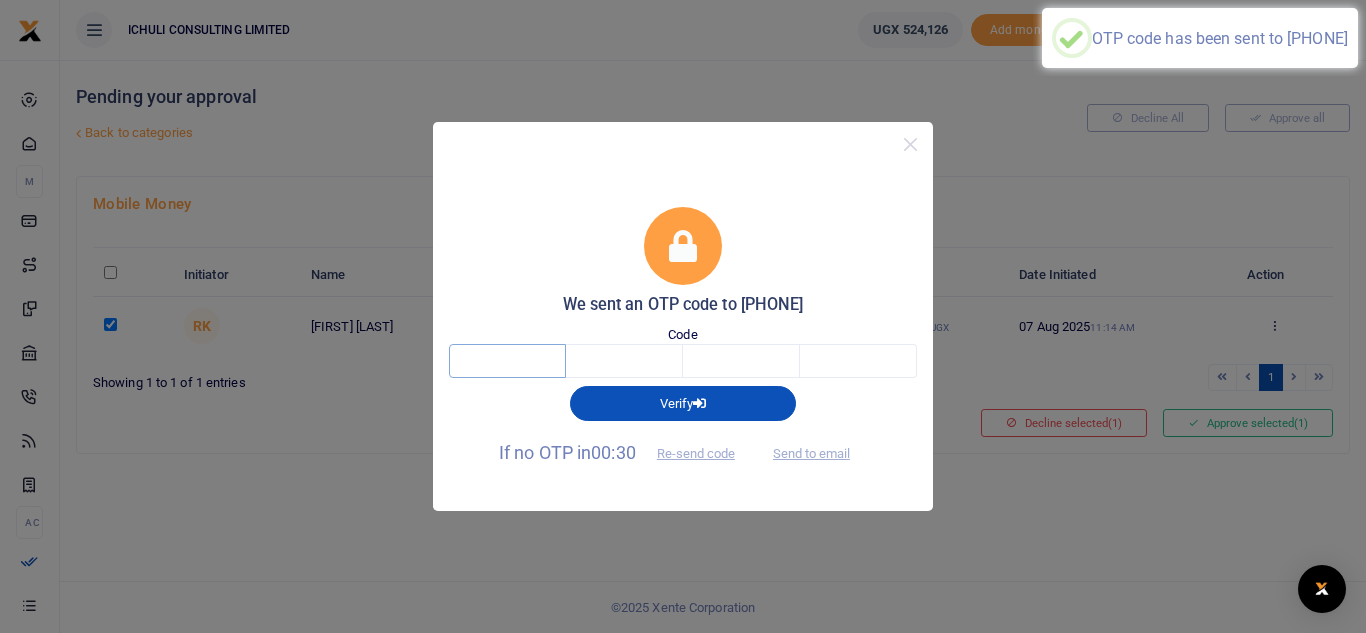 click at bounding box center [507, 361] 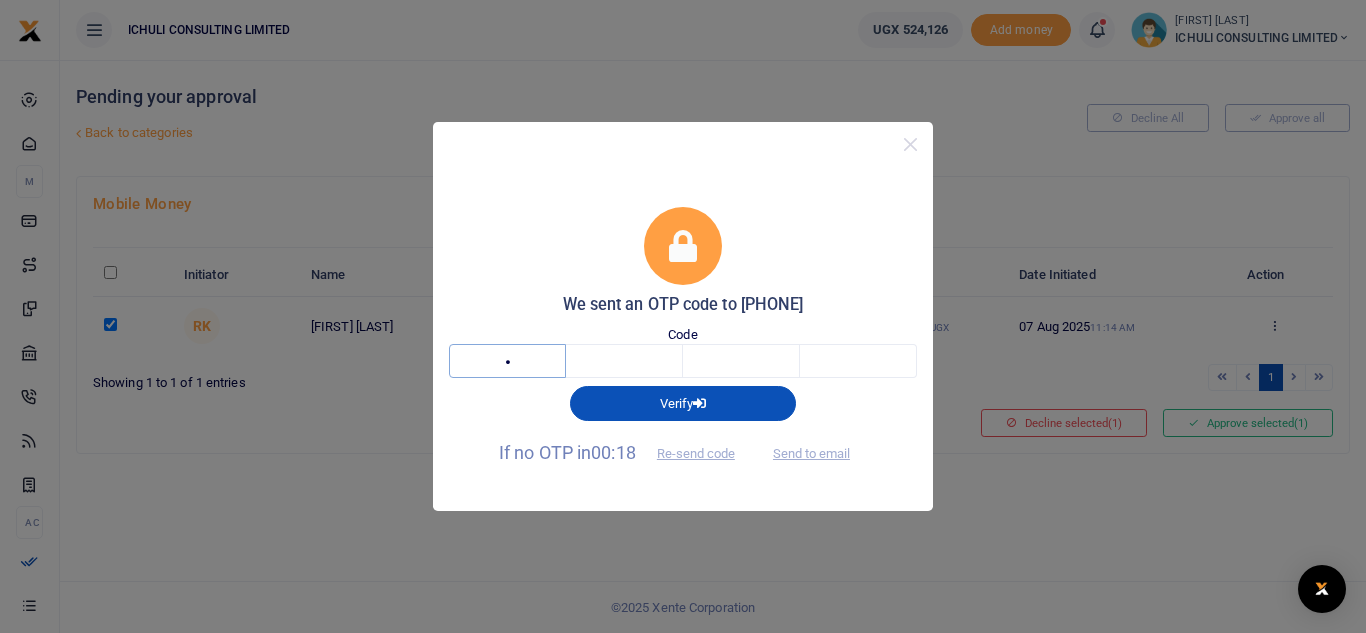 type on "5" 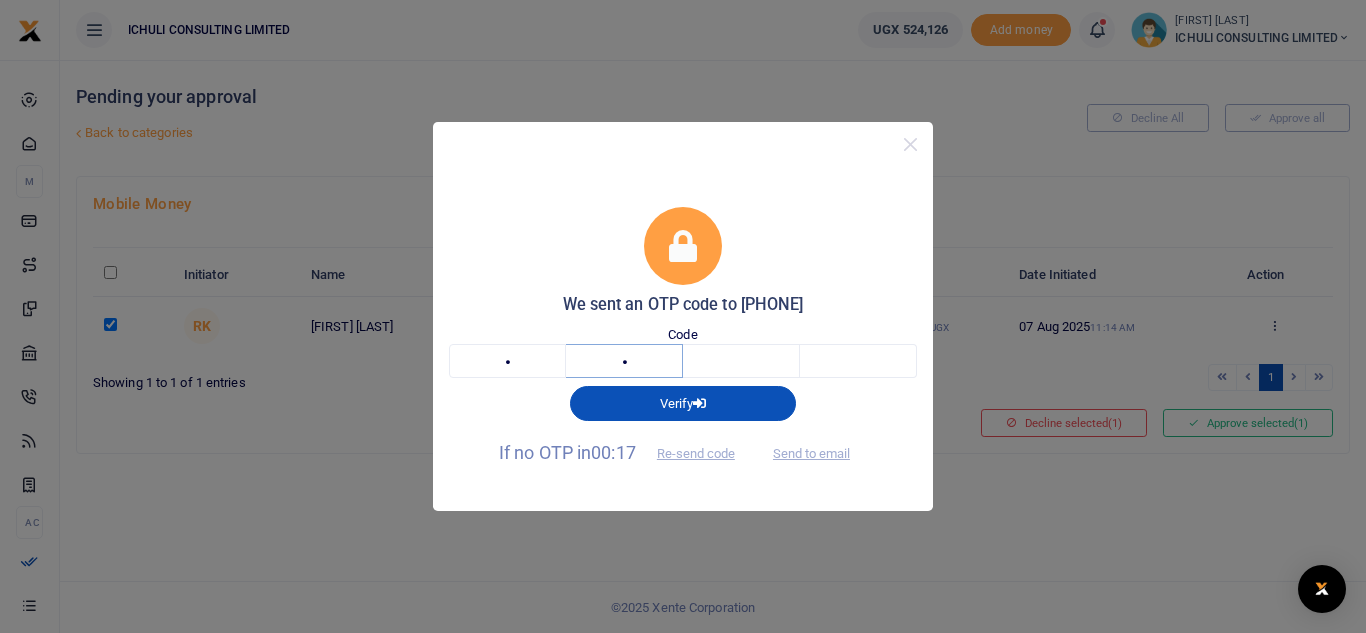 type on "2" 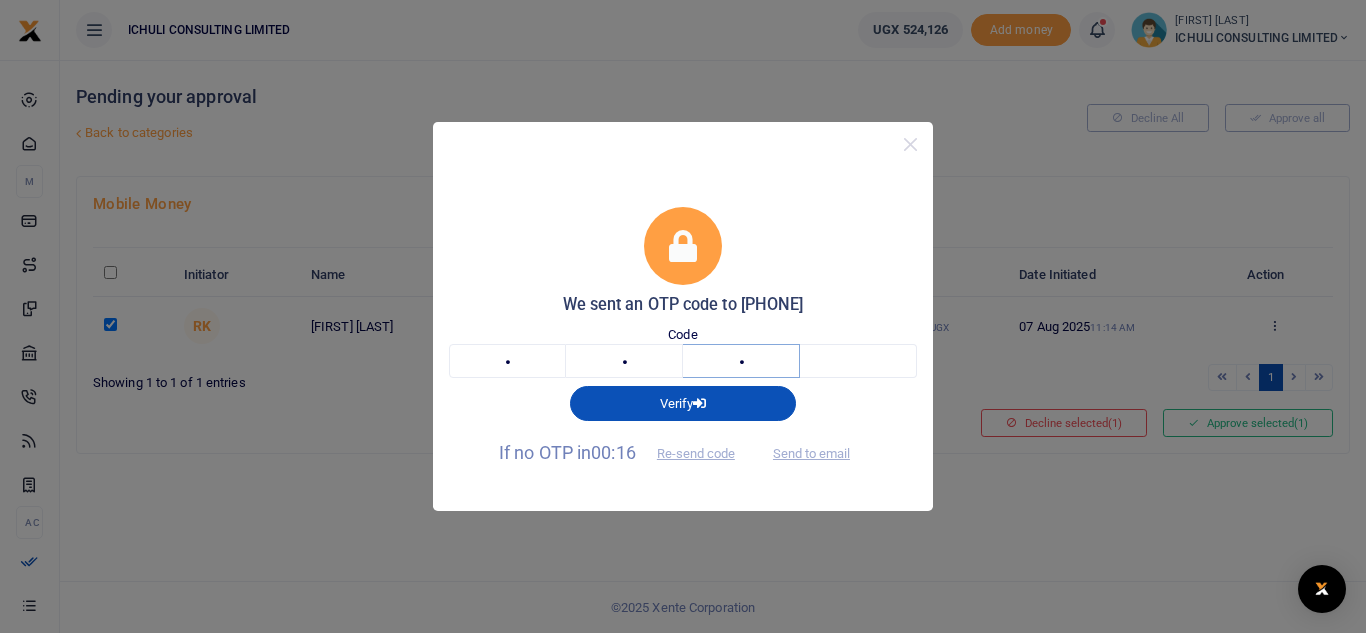 type on "8" 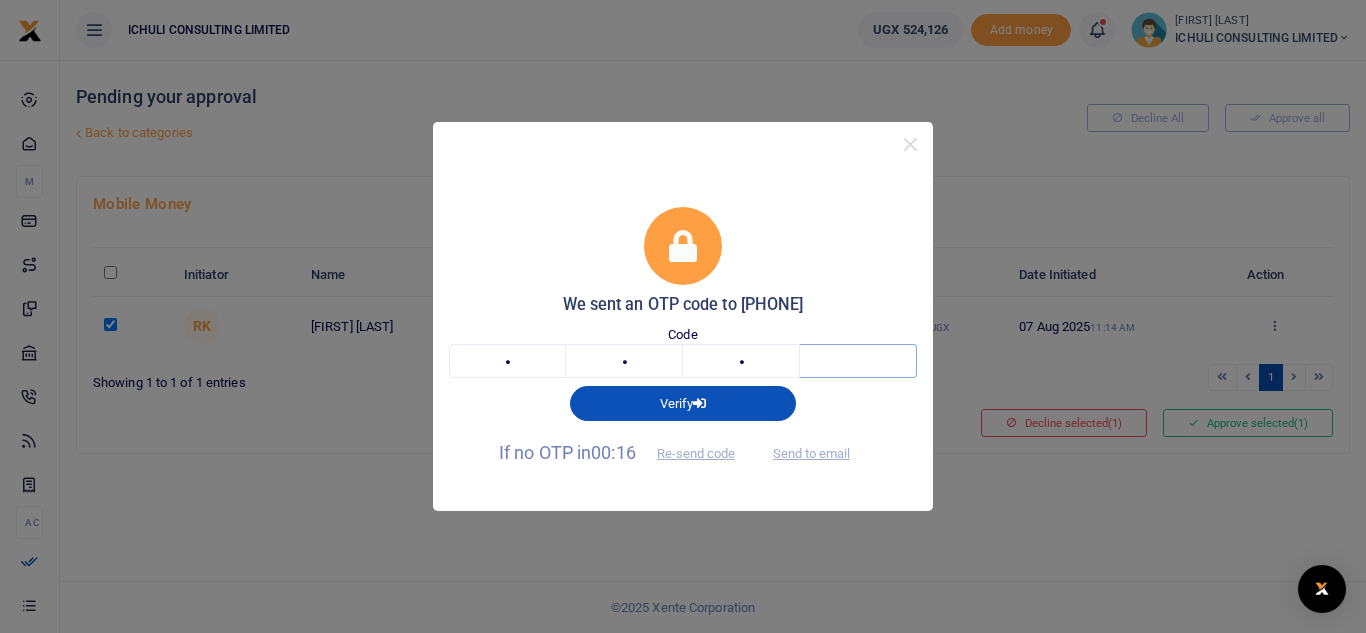 type on "0" 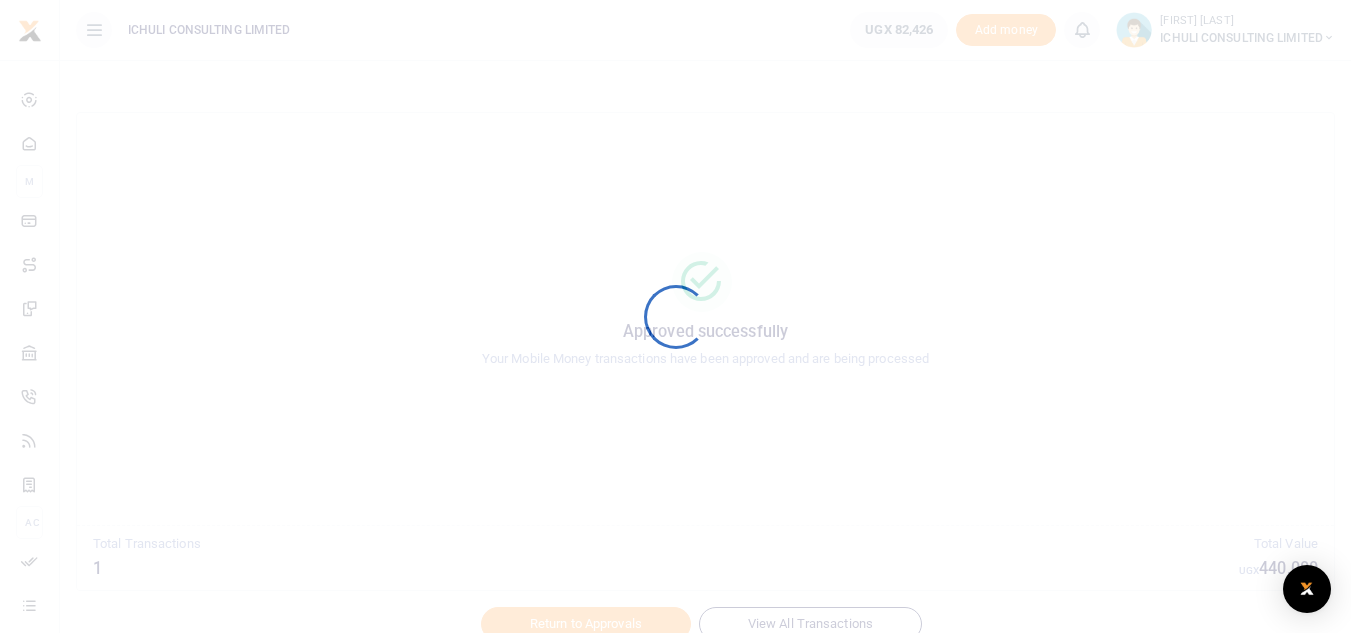 scroll, scrollTop: 0, scrollLeft: 0, axis: both 